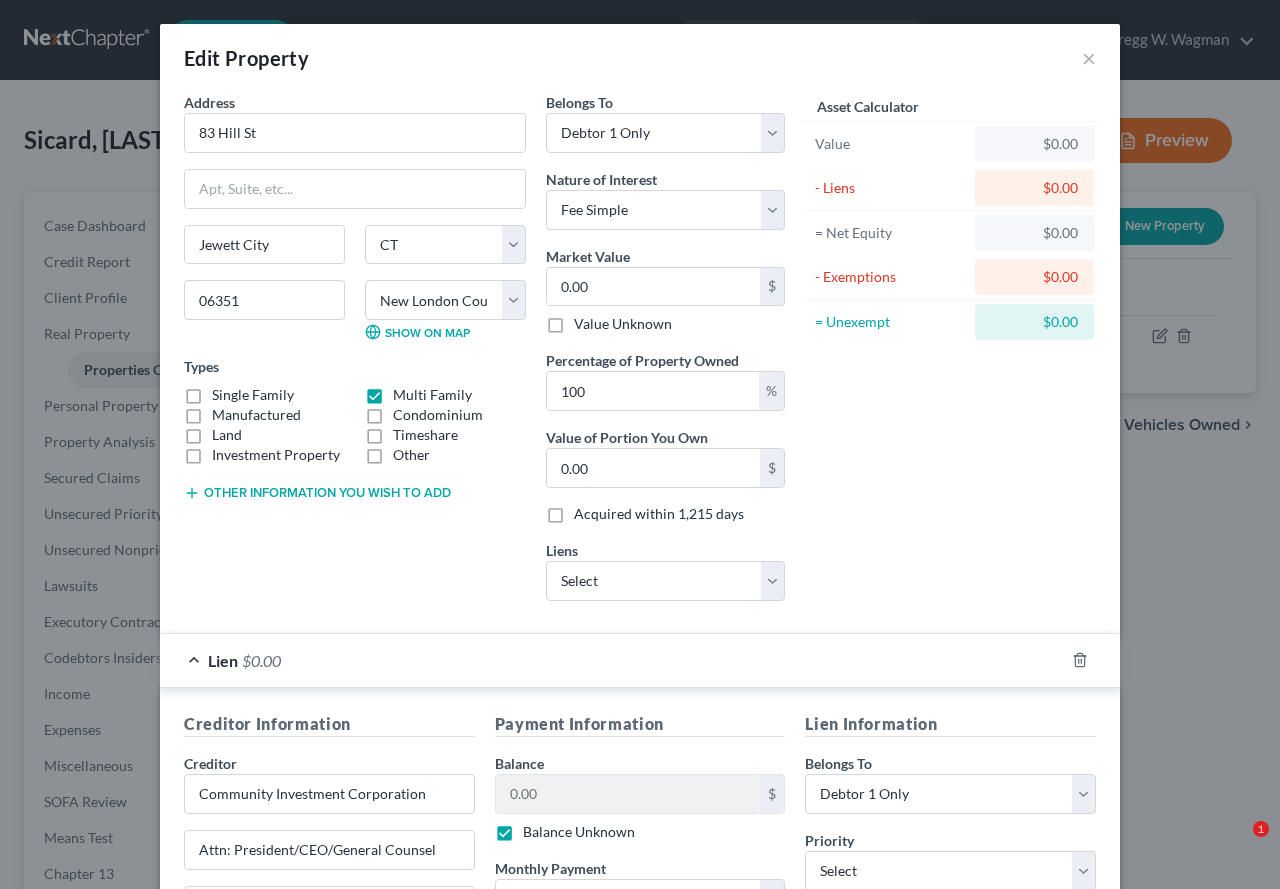 select on "6" 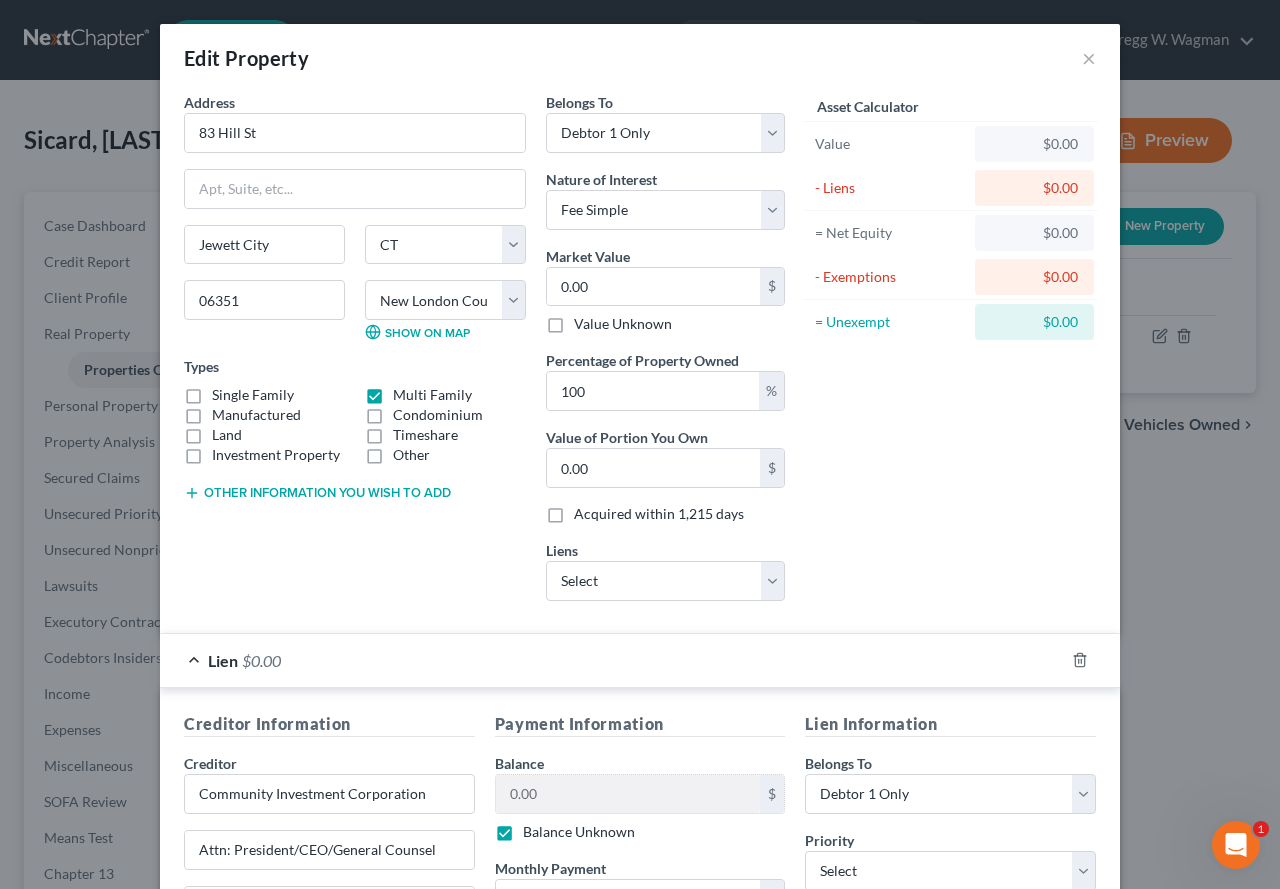 scroll, scrollTop: 0, scrollLeft: 0, axis: both 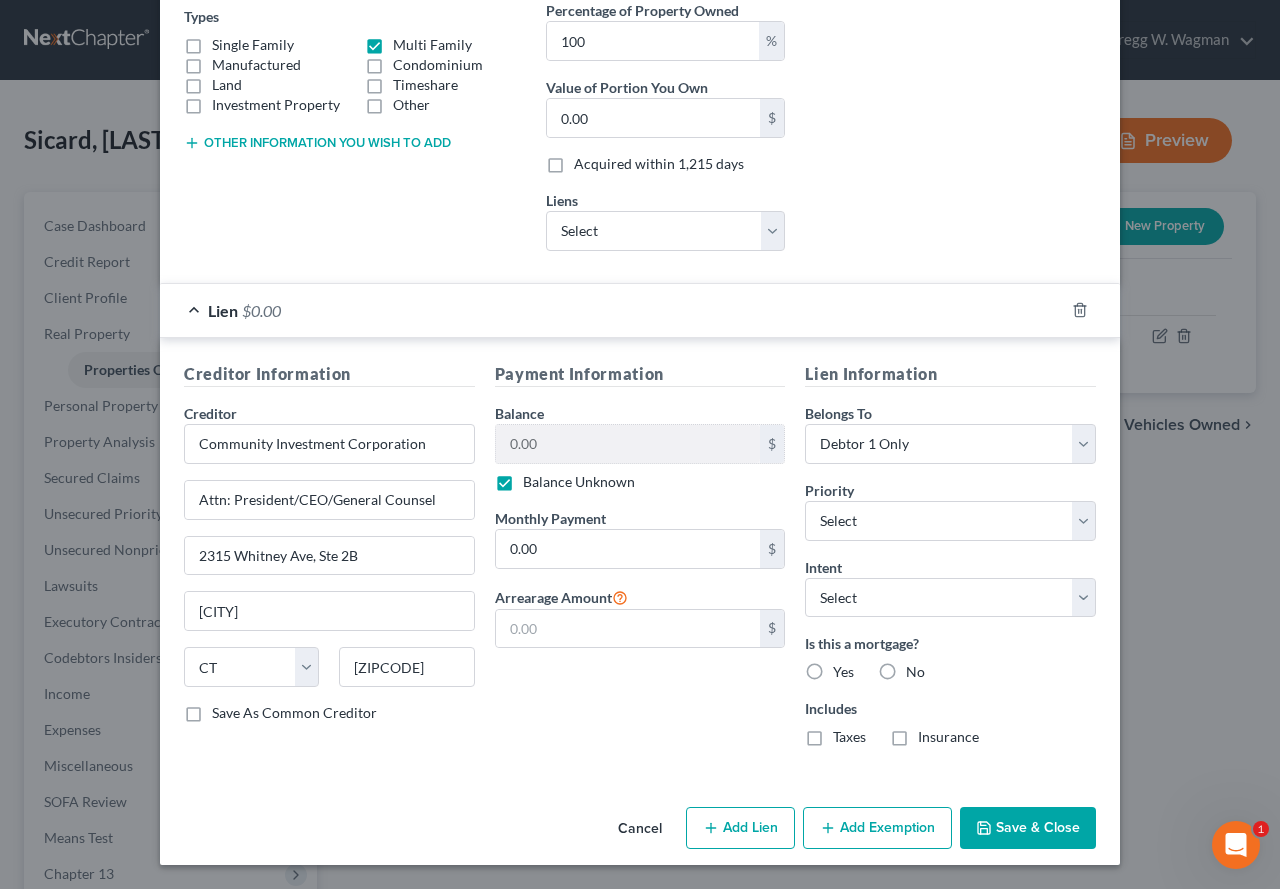 click on "Yes" at bounding box center [843, 672] 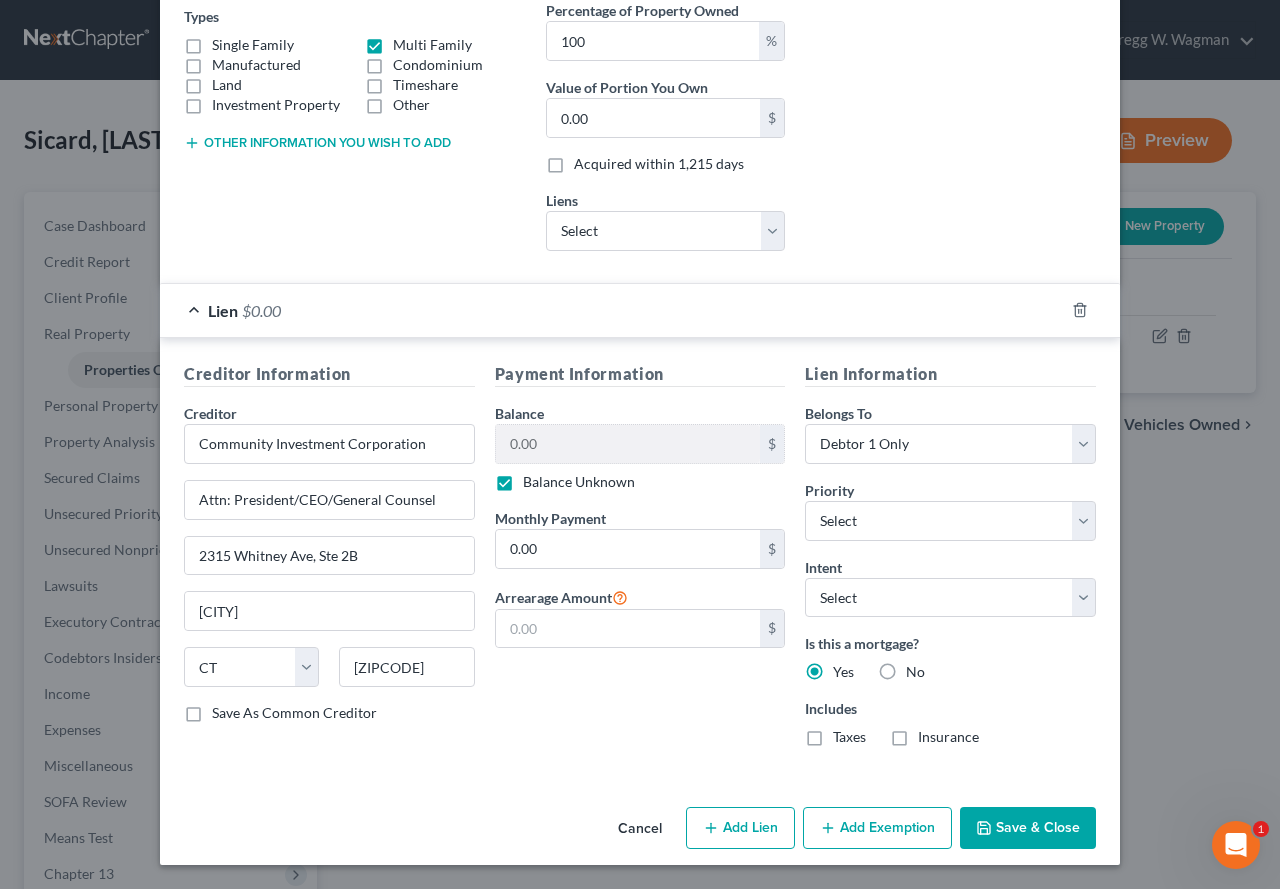 click on "Save & Close" at bounding box center [1028, 828] 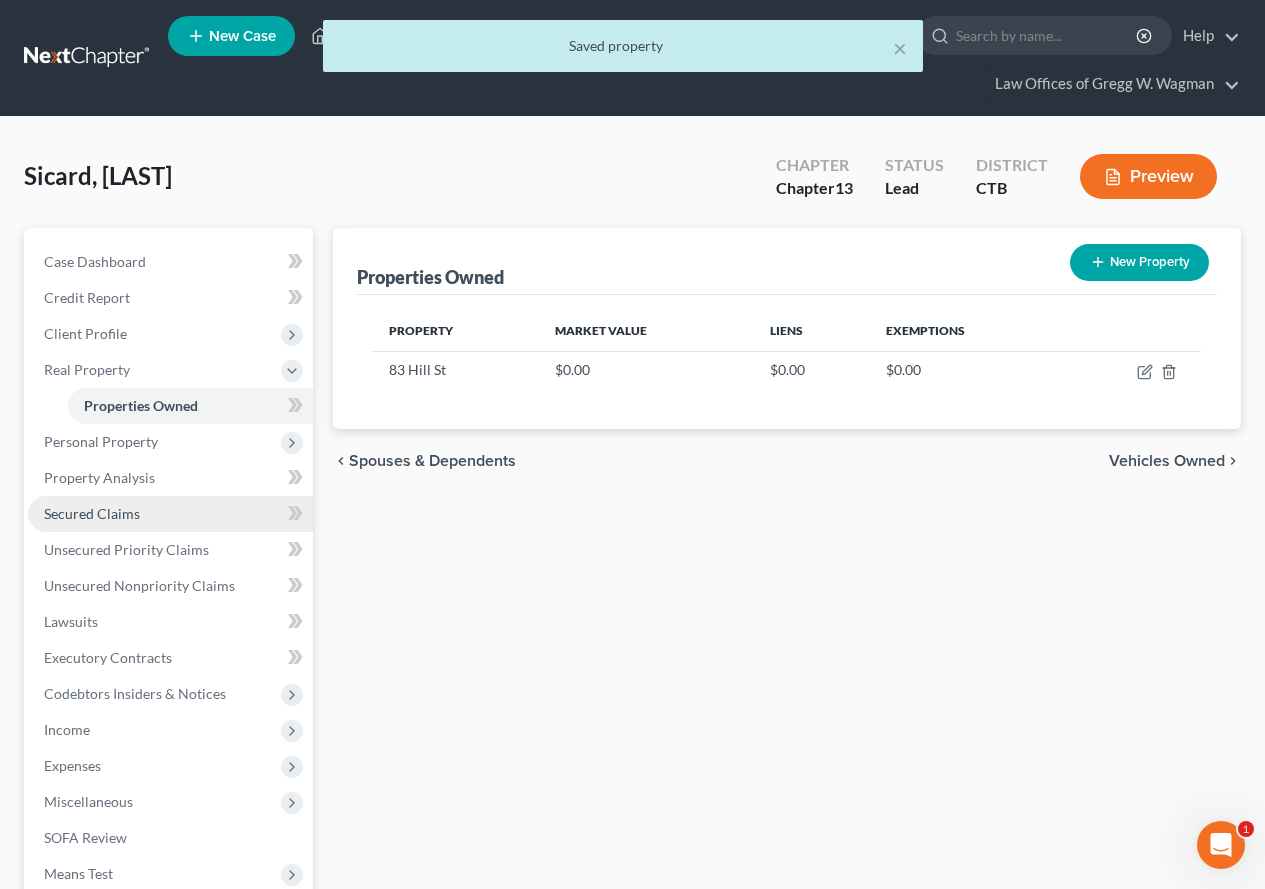 click on "Secured Claims" at bounding box center (92, 513) 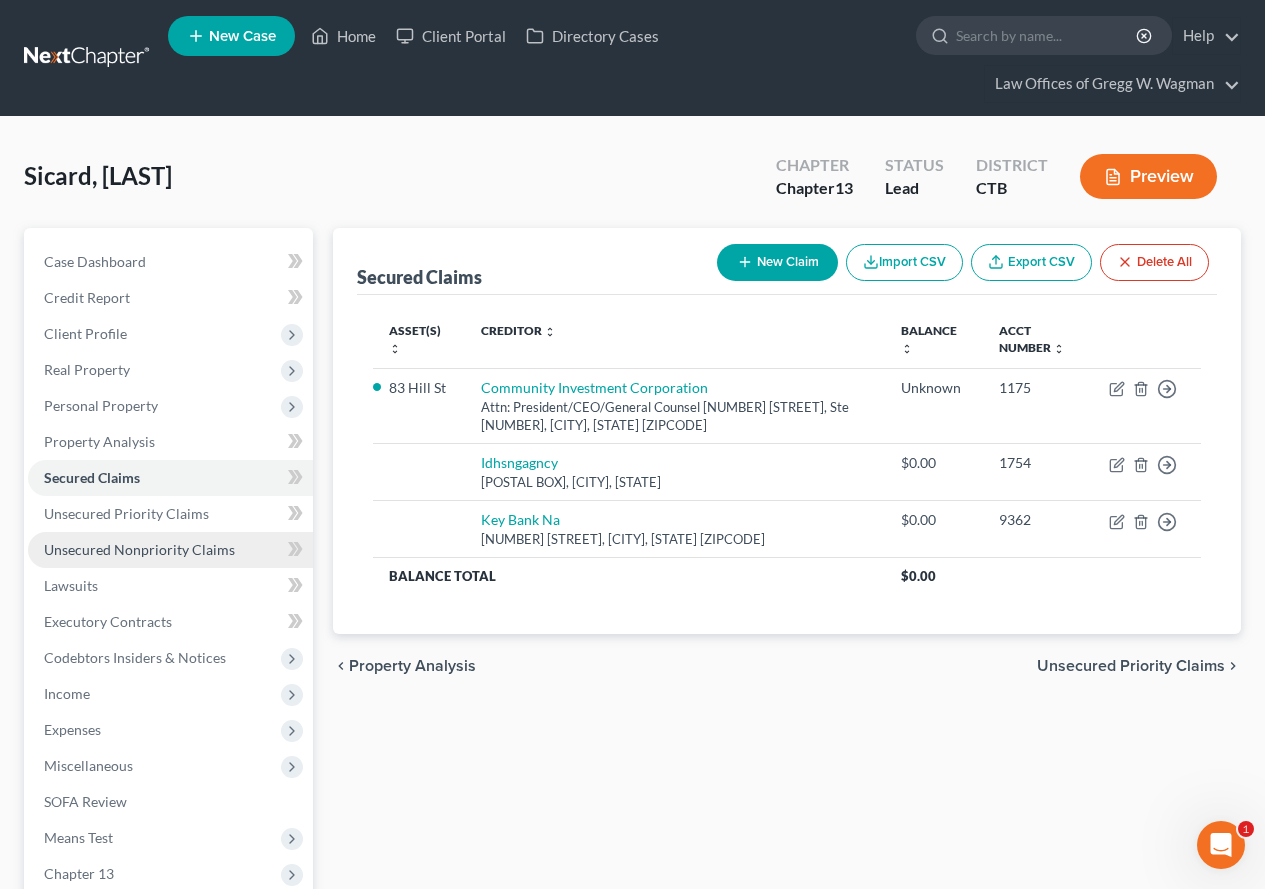 click on "Unsecured Nonpriority Claims" at bounding box center (139, 549) 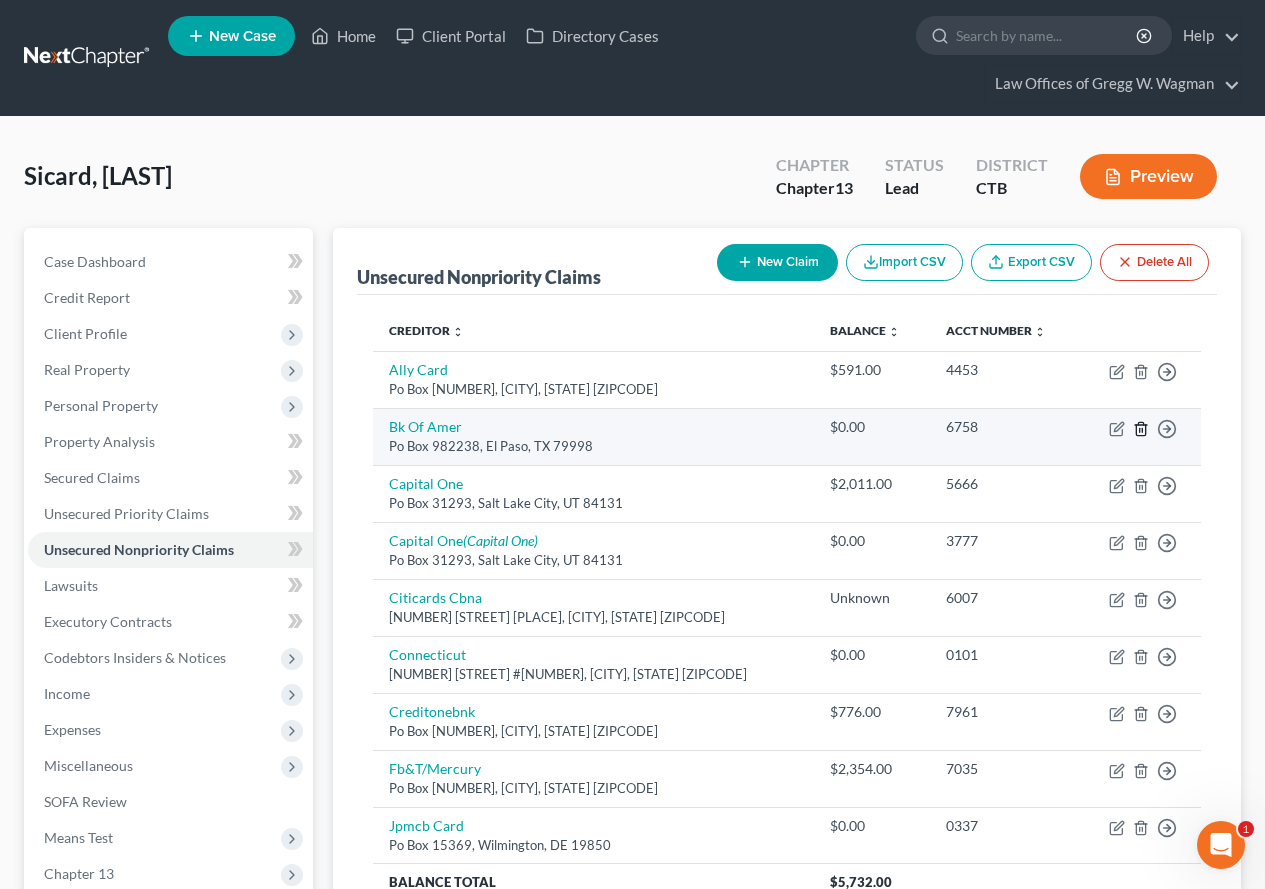 click 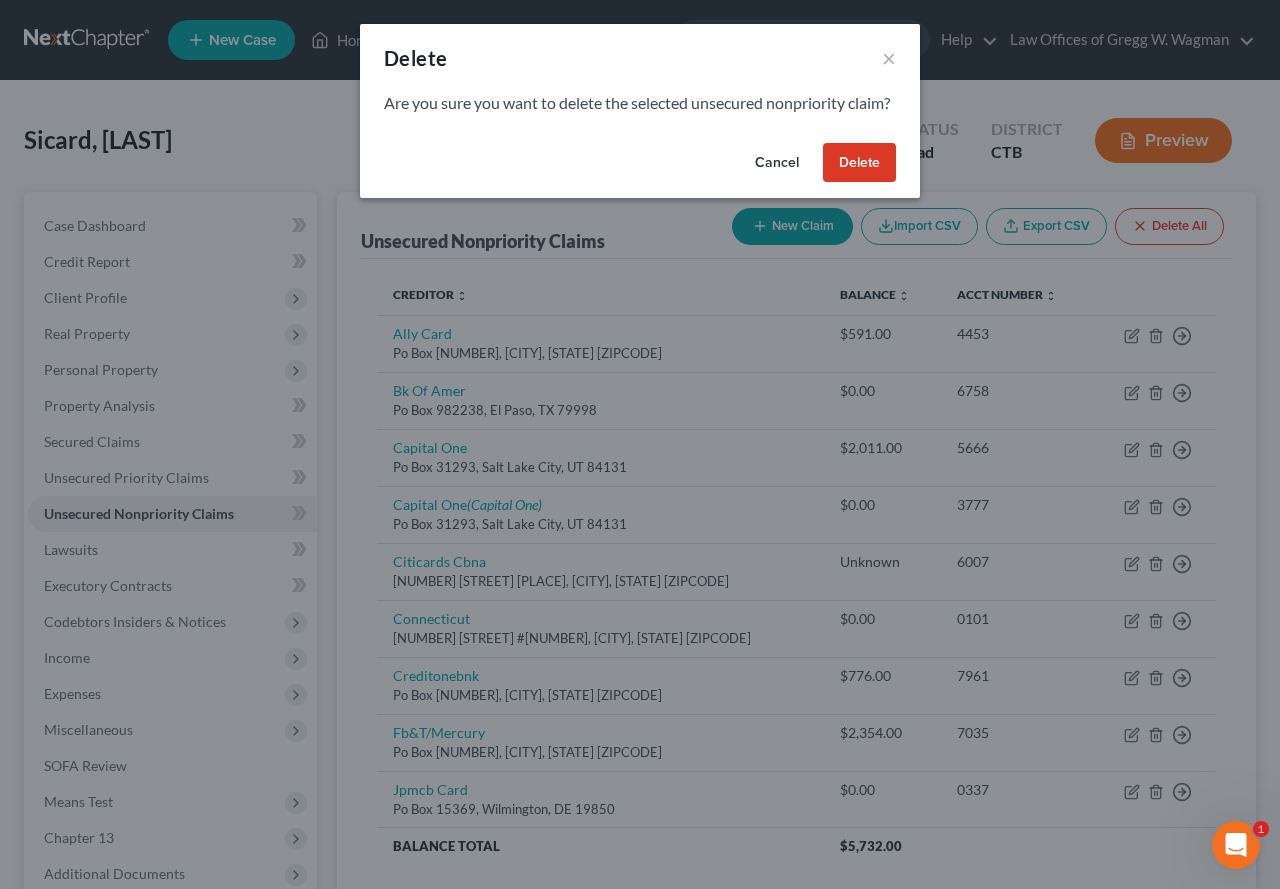 click on "Delete" at bounding box center (859, 163) 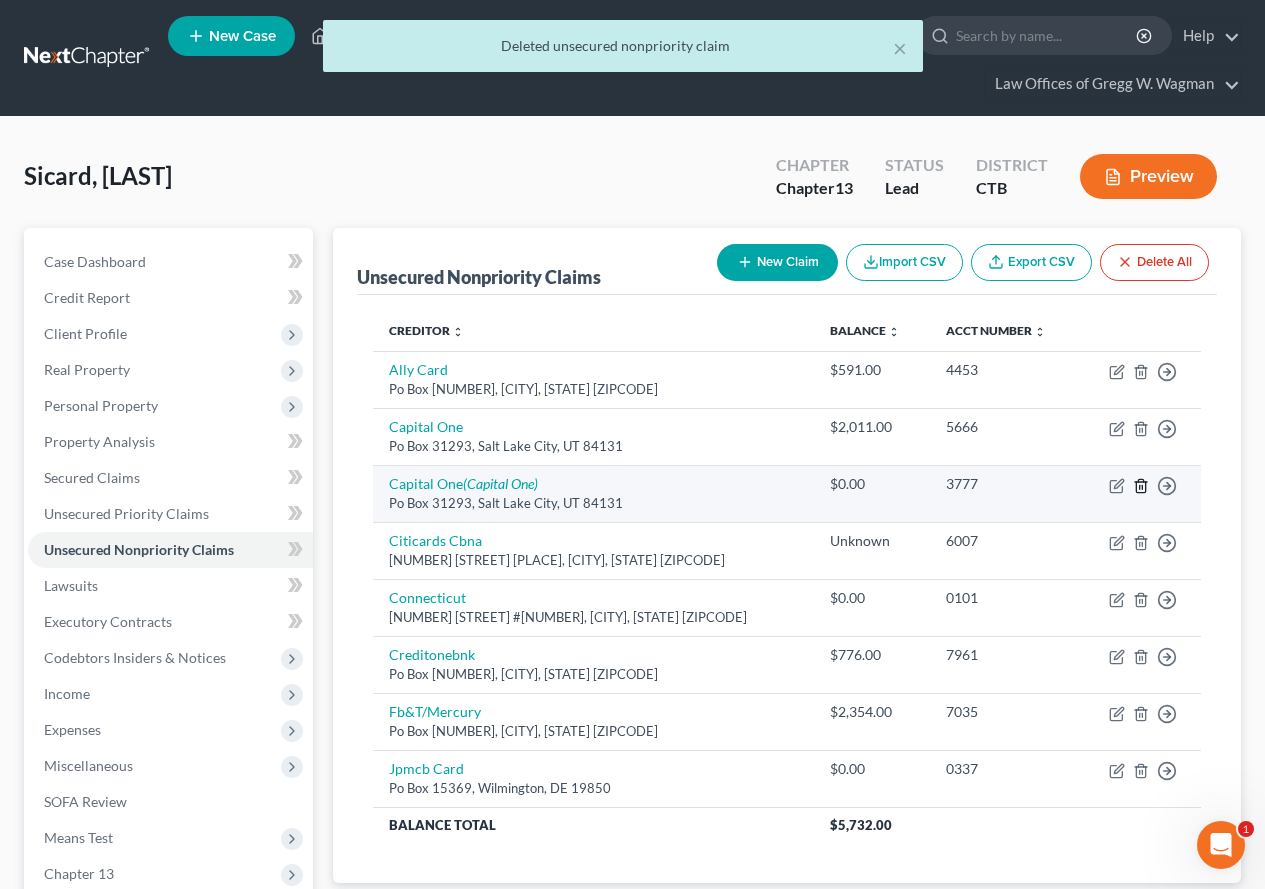 click 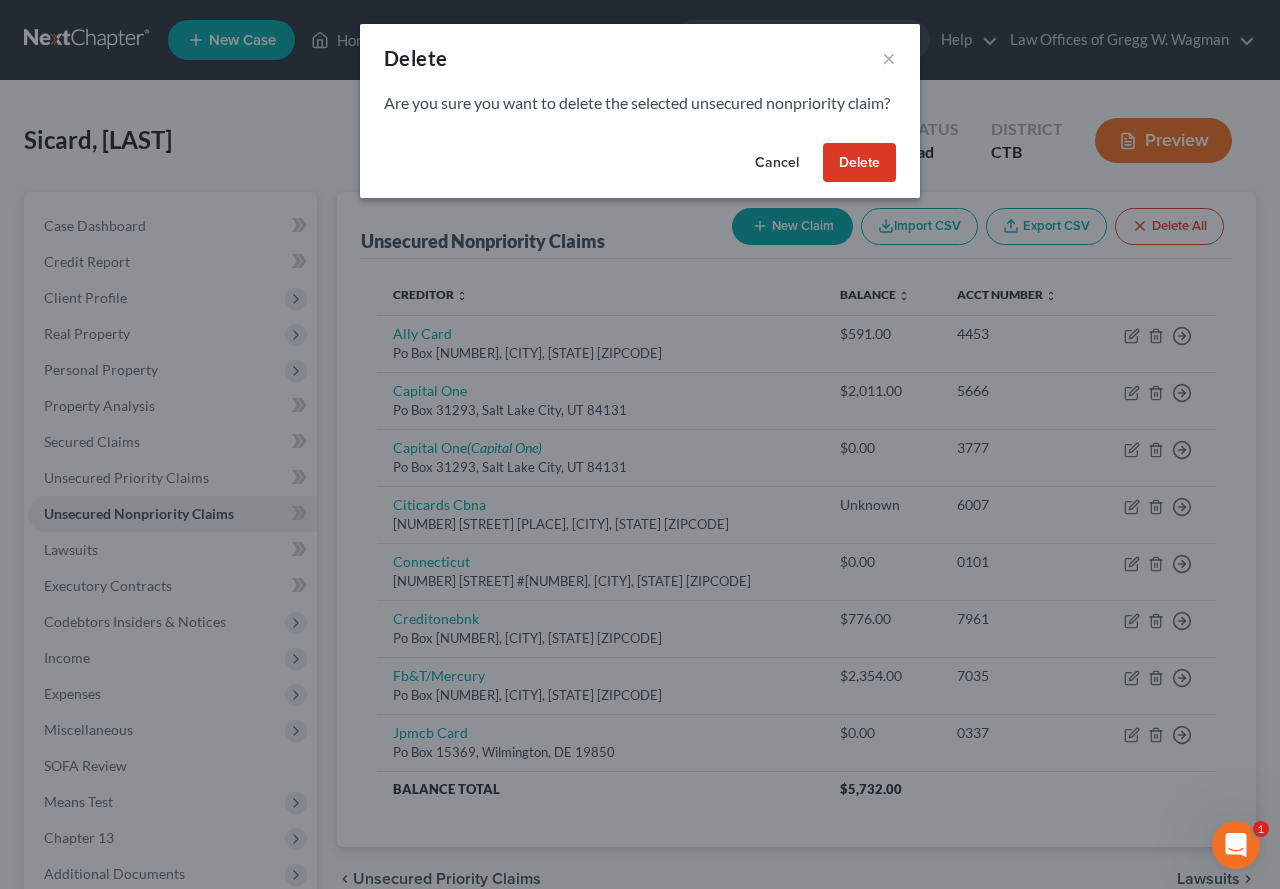 click on "Delete" at bounding box center (859, 163) 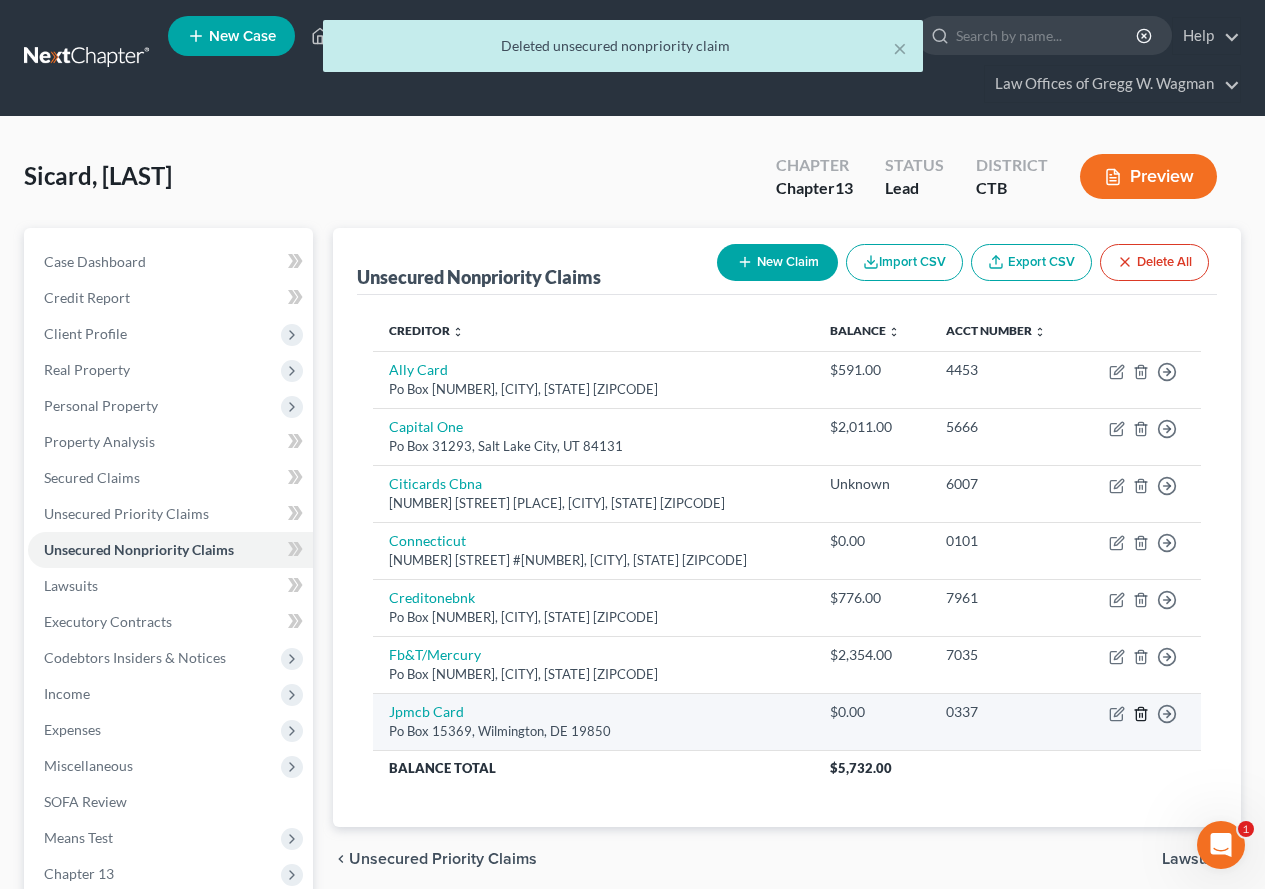 click 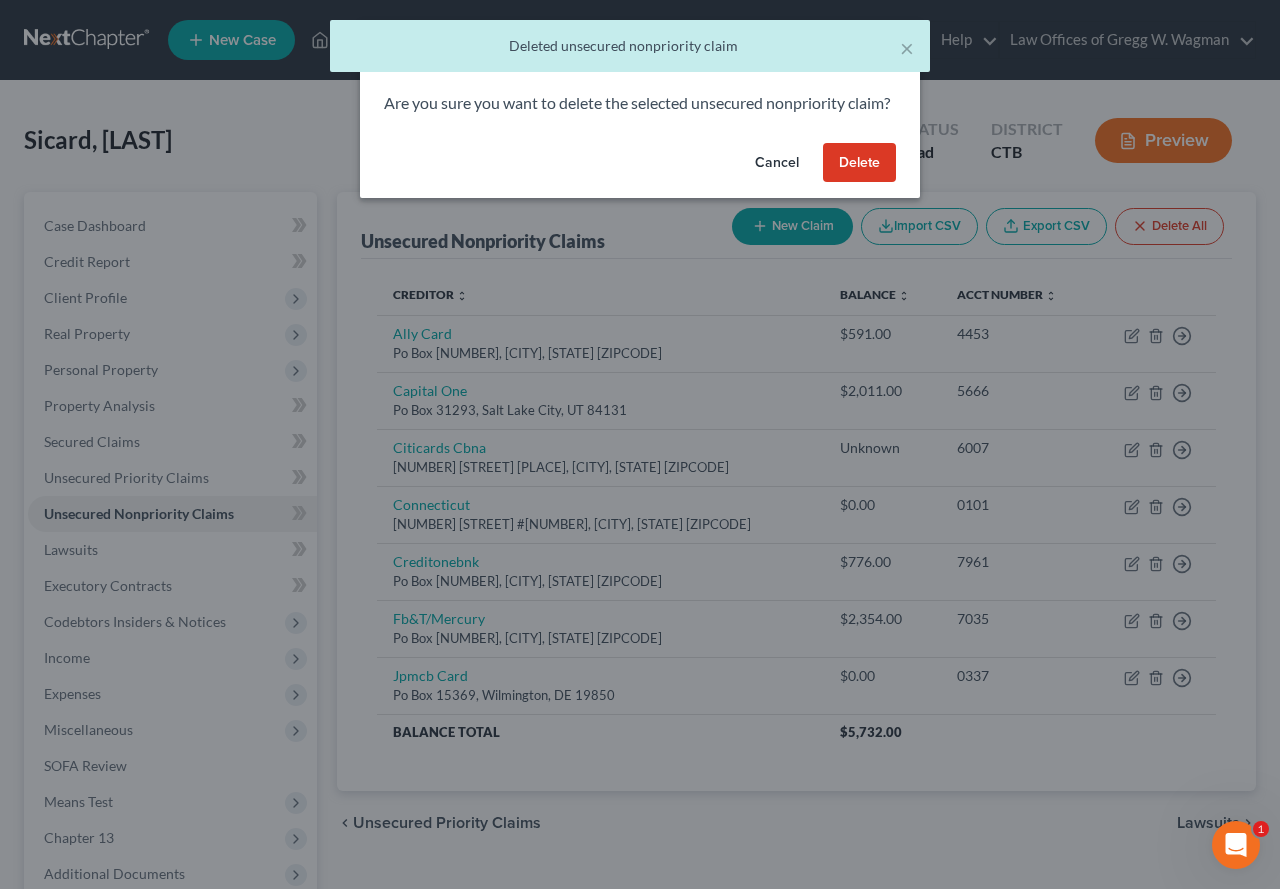 click on "Delete" at bounding box center [859, 163] 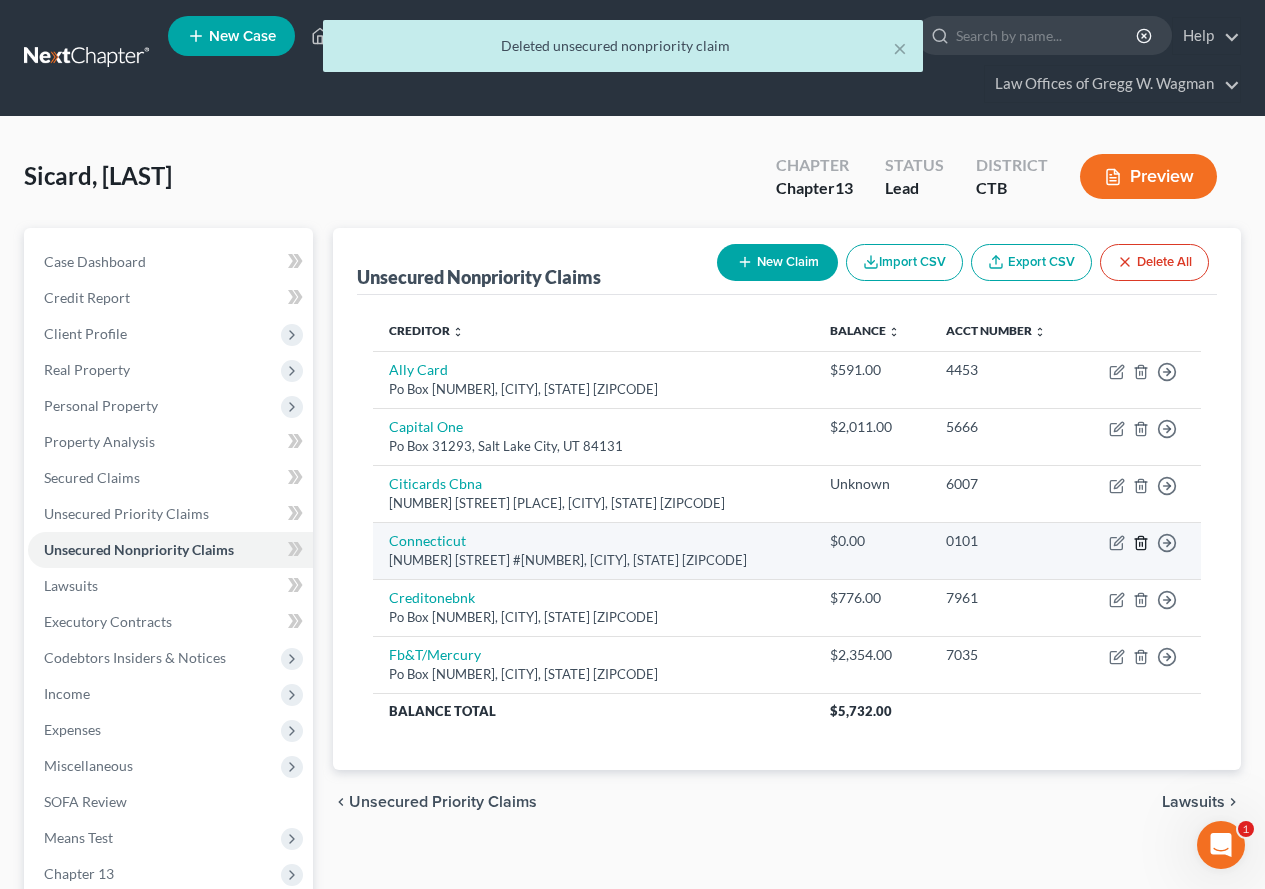 click 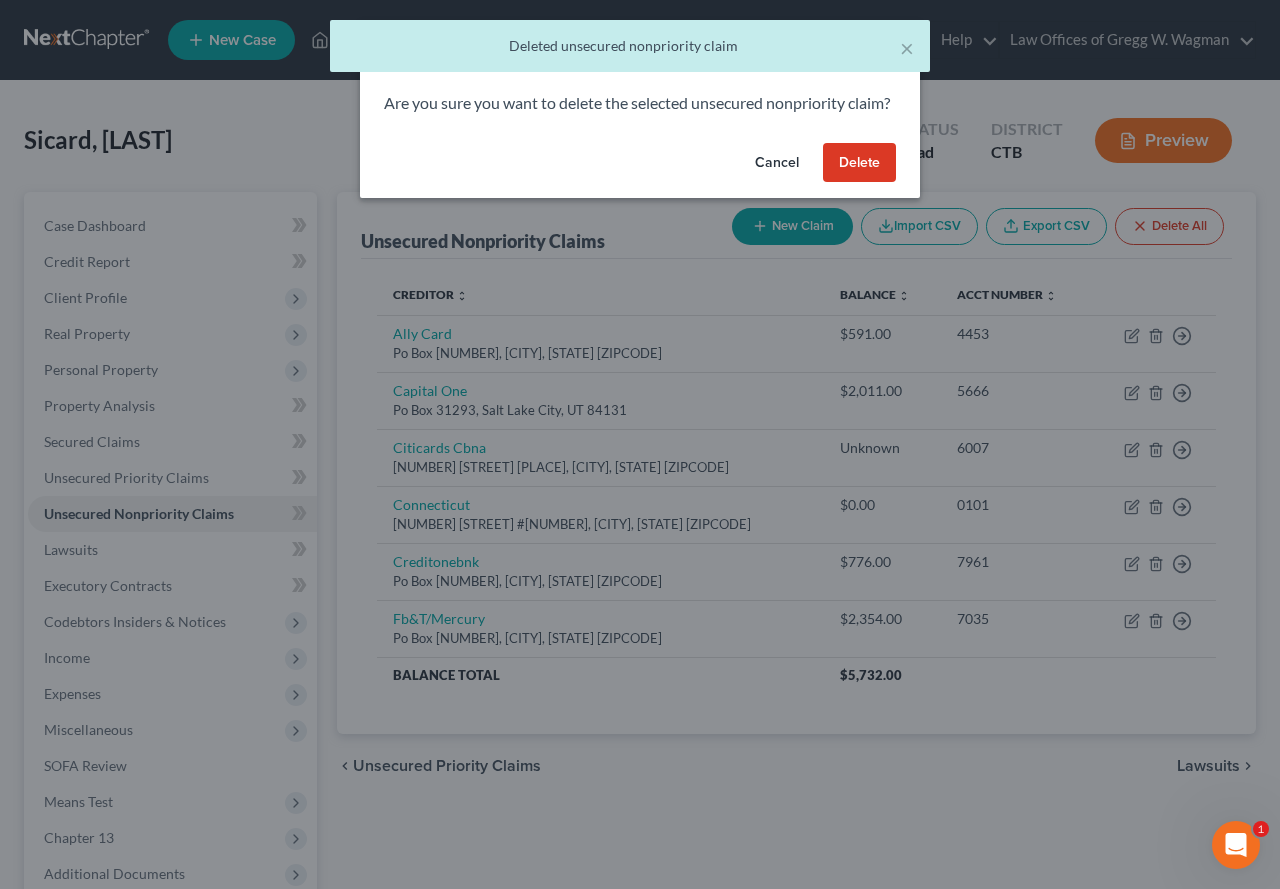 click on "Delete" at bounding box center [859, 163] 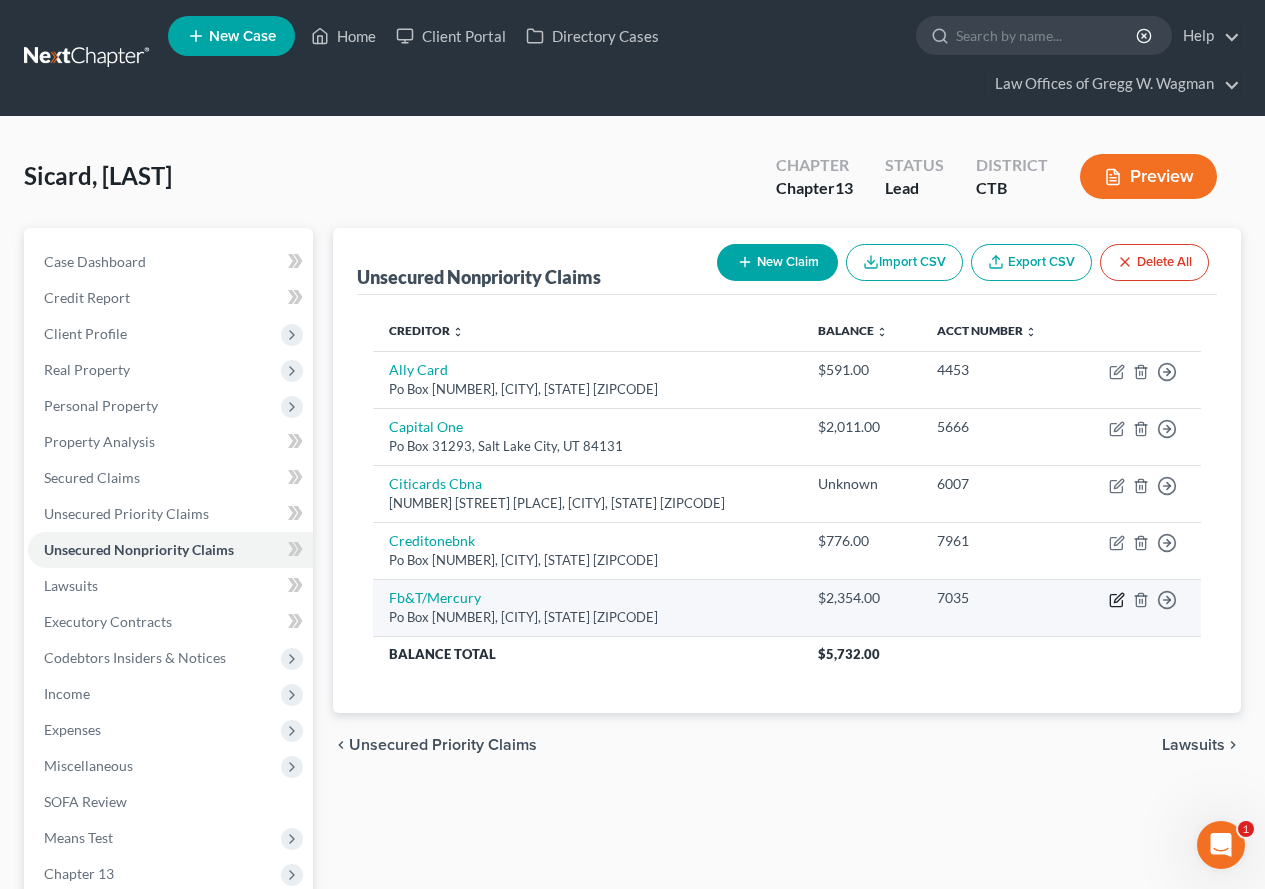 click 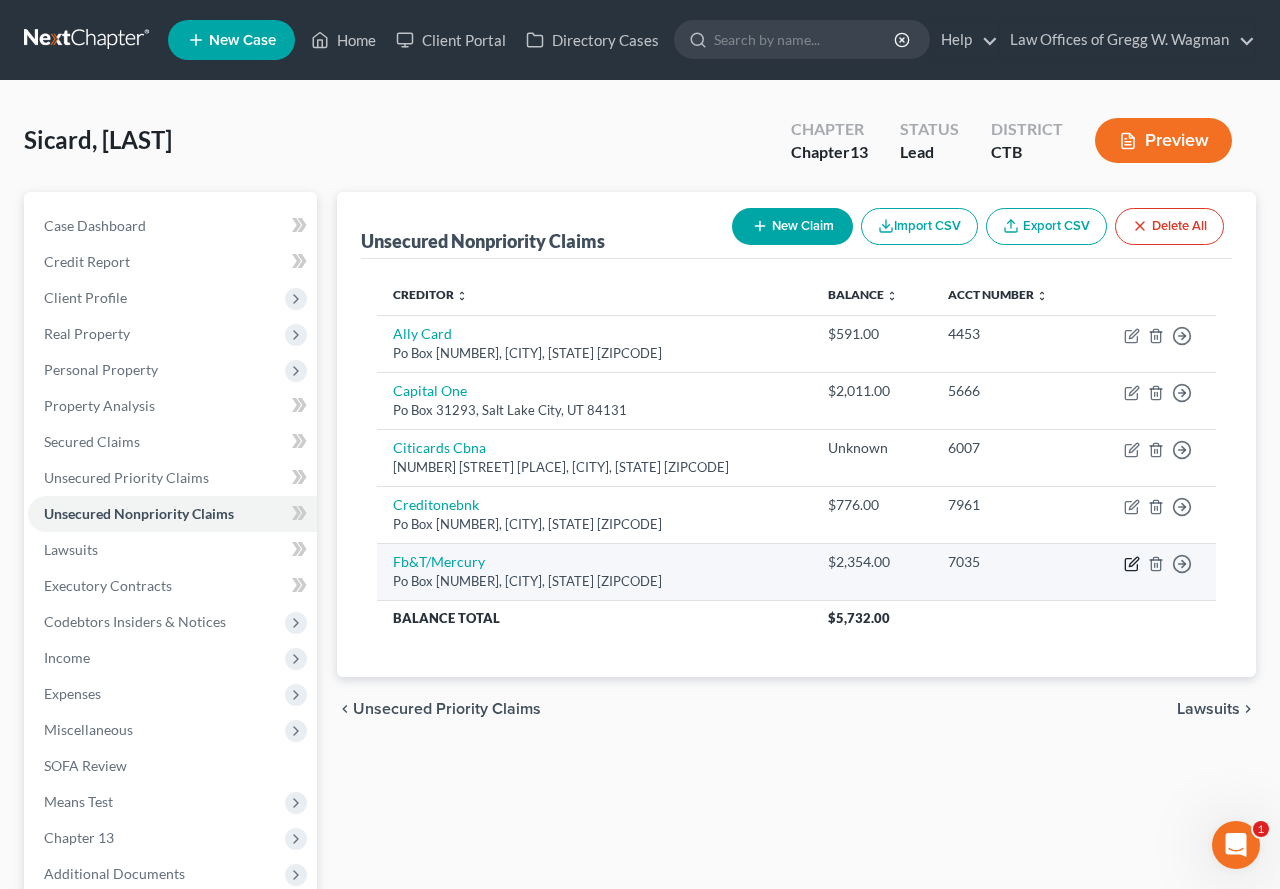 select on "10" 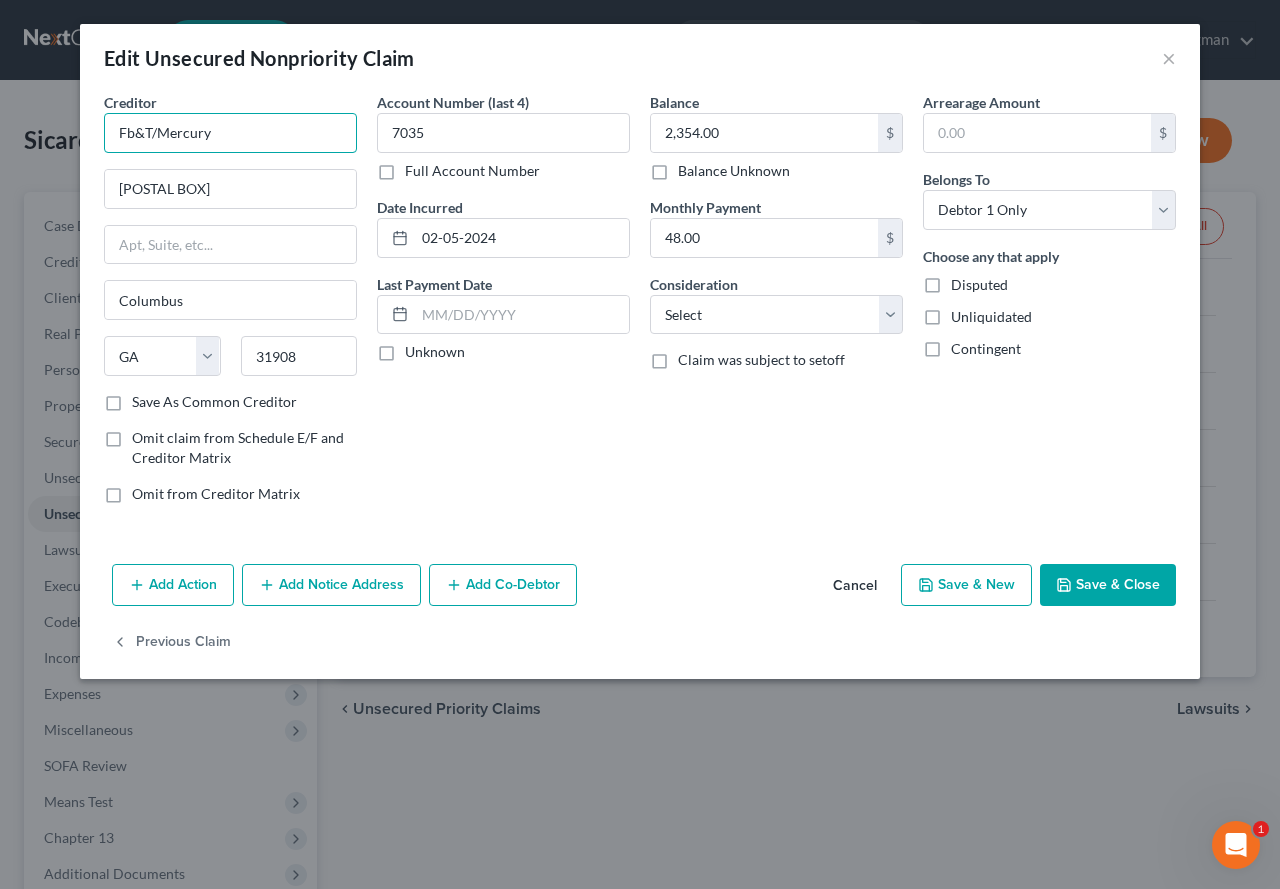 drag, startPoint x: 220, startPoint y: 143, endPoint x: 100, endPoint y: 132, distance: 120.50311 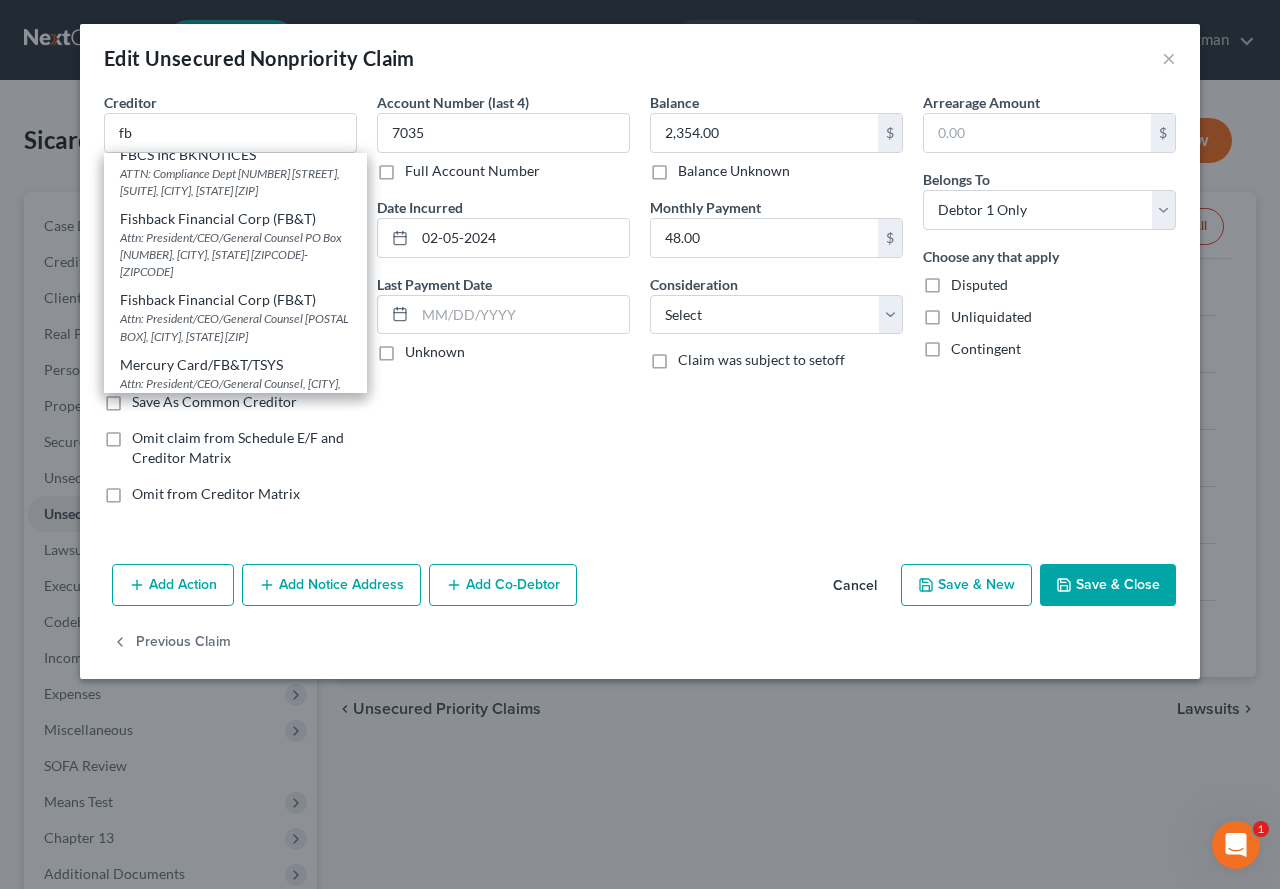 scroll, scrollTop: 17, scrollLeft: 0, axis: vertical 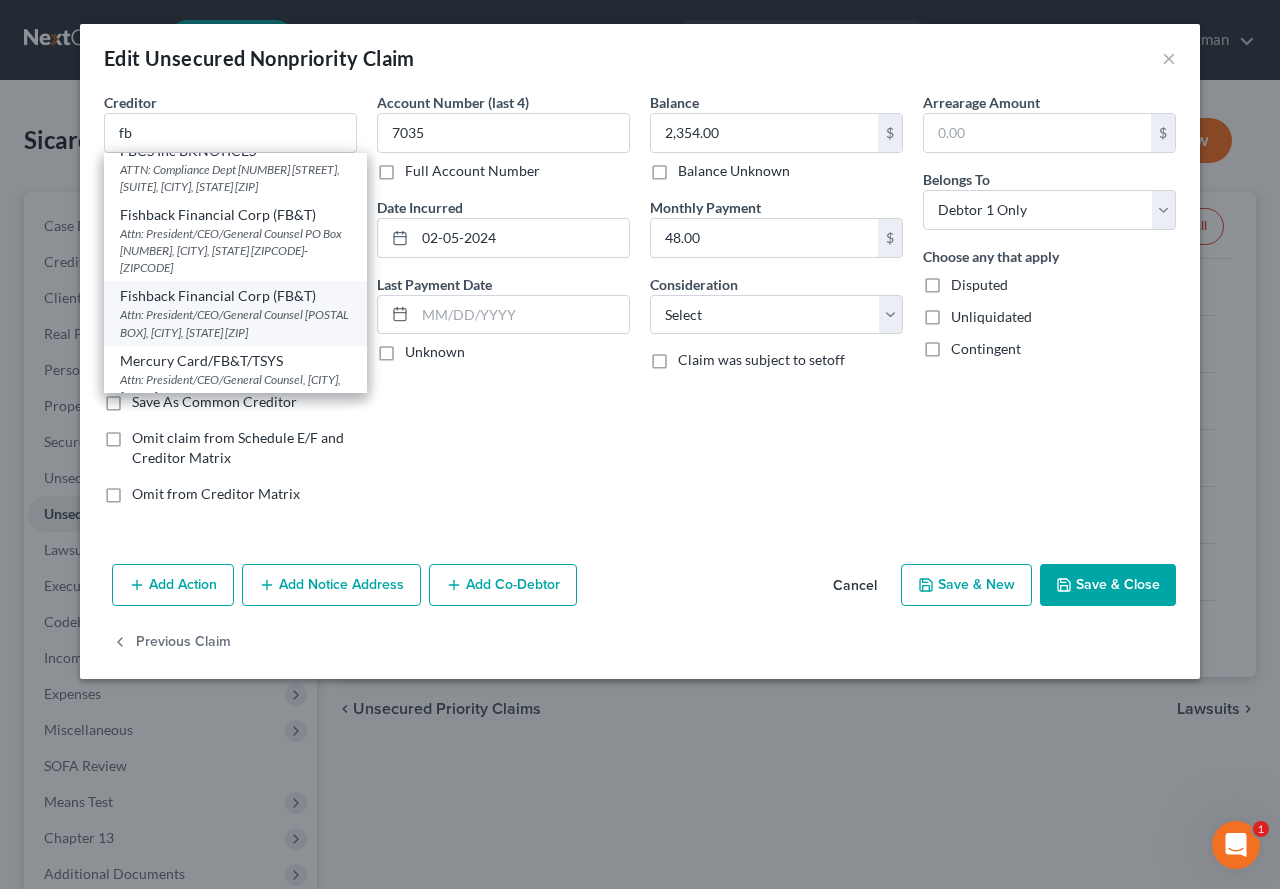 click on "Attn: President/CEO/General Counsel [POSTAL BOX], [CITY], [STATE] [ZIP]" at bounding box center (235, 323) 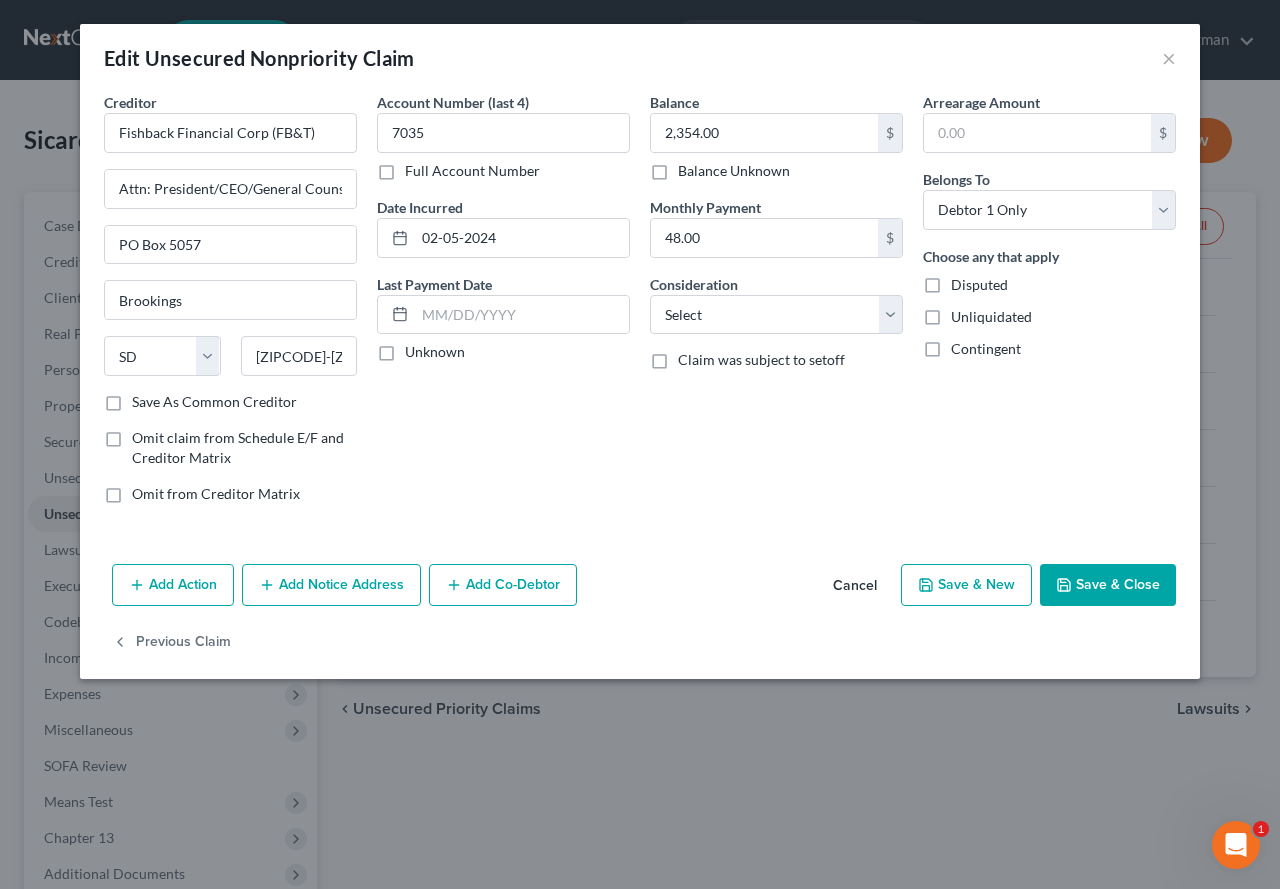 scroll, scrollTop: 0, scrollLeft: 0, axis: both 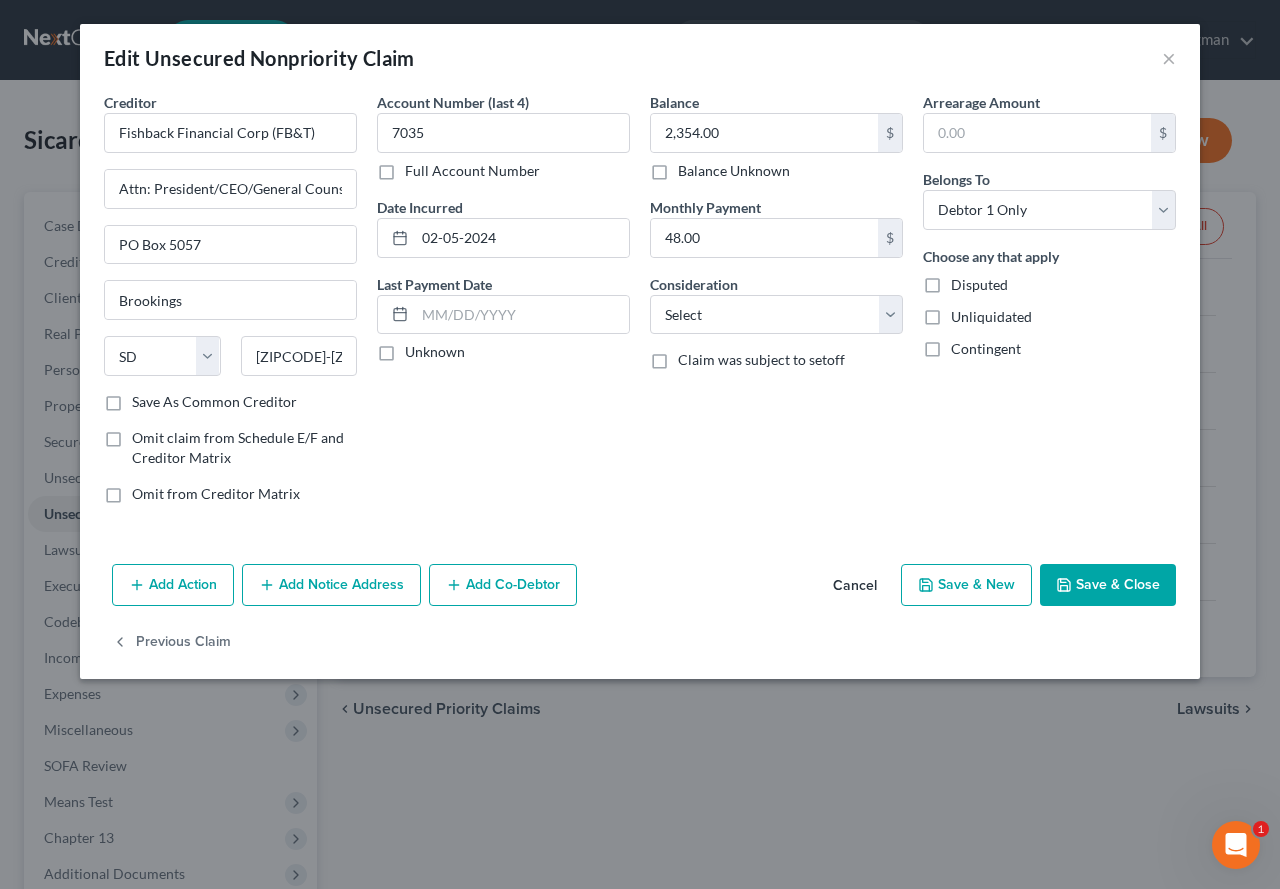 click on "Add Notice Address" at bounding box center (331, 585) 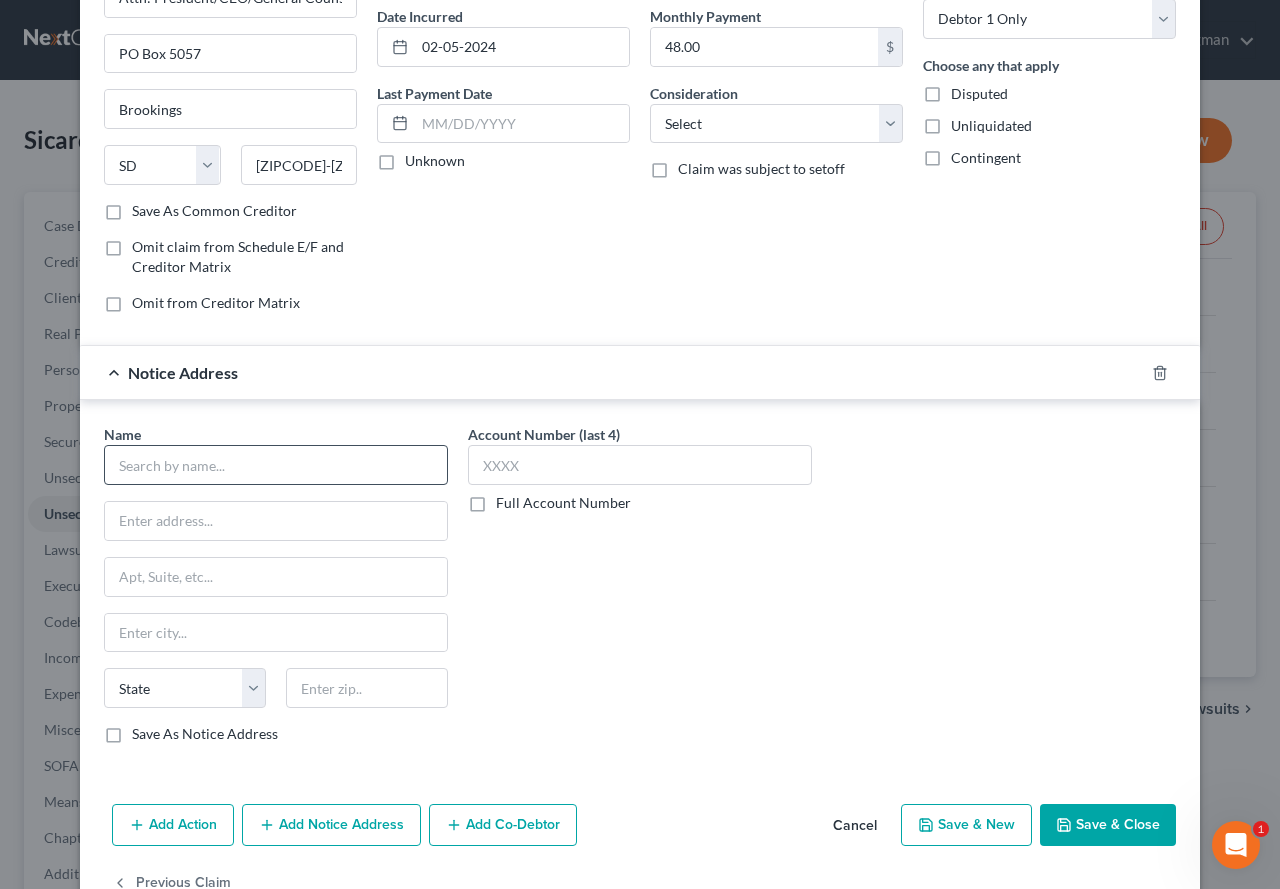 scroll, scrollTop: 245, scrollLeft: 0, axis: vertical 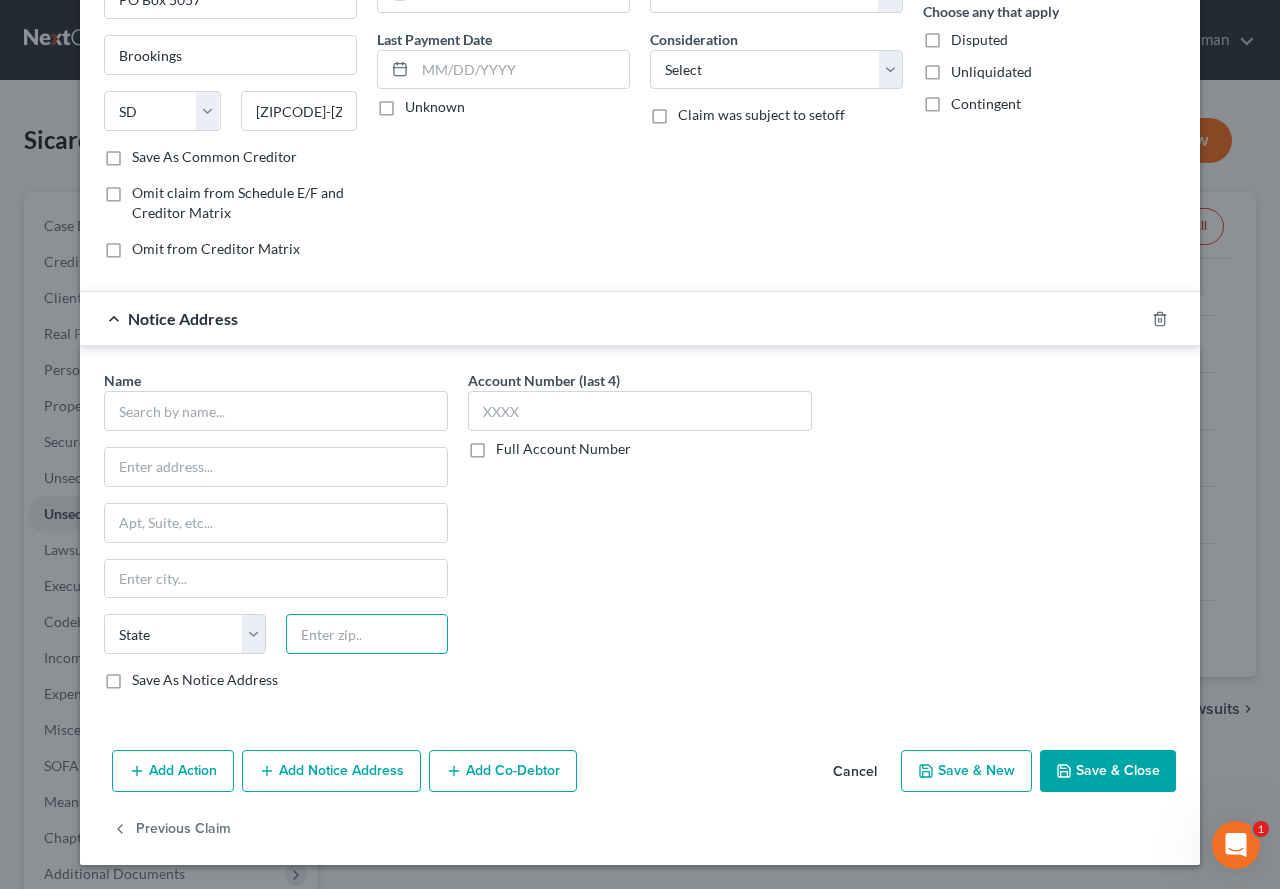 click at bounding box center (367, 634) 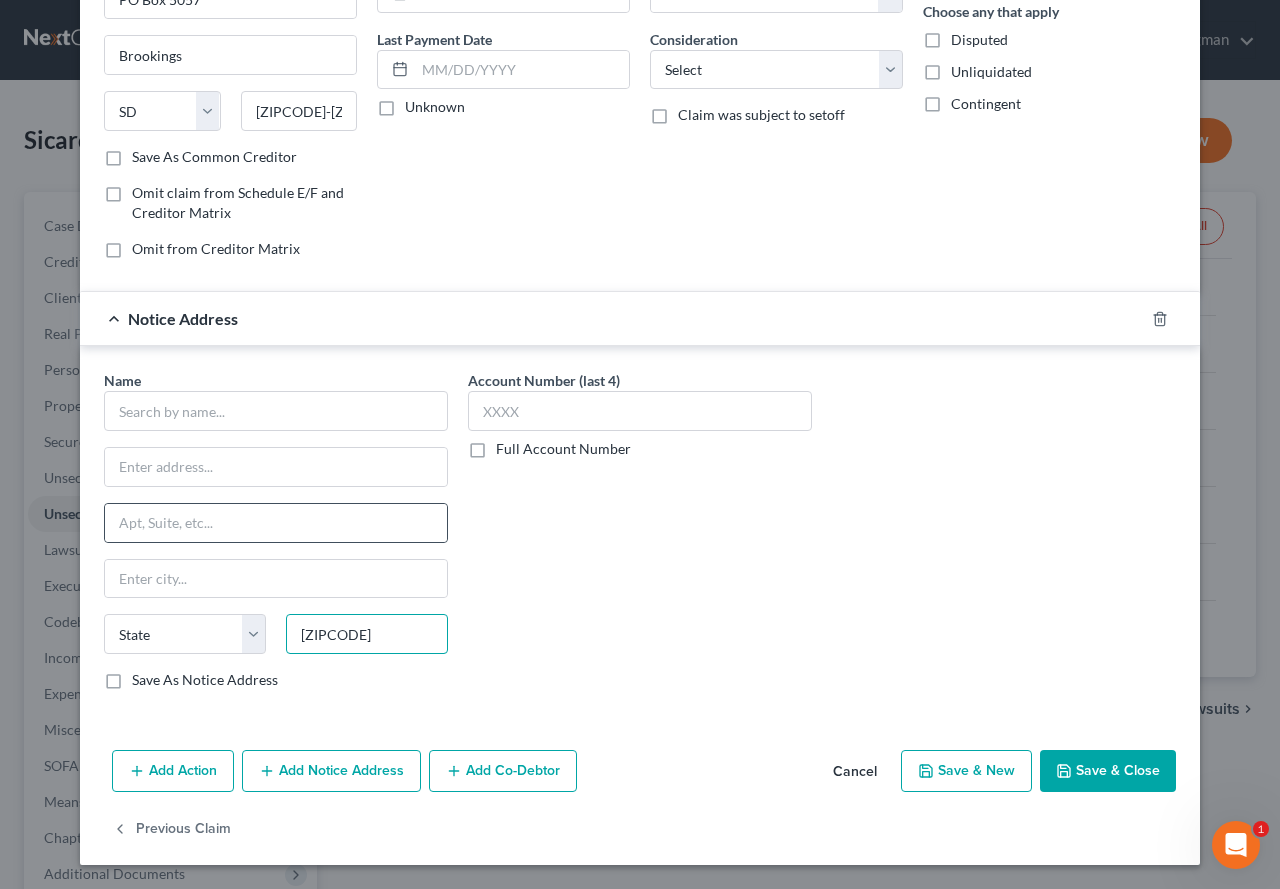 type on "[ZIPCODE]" 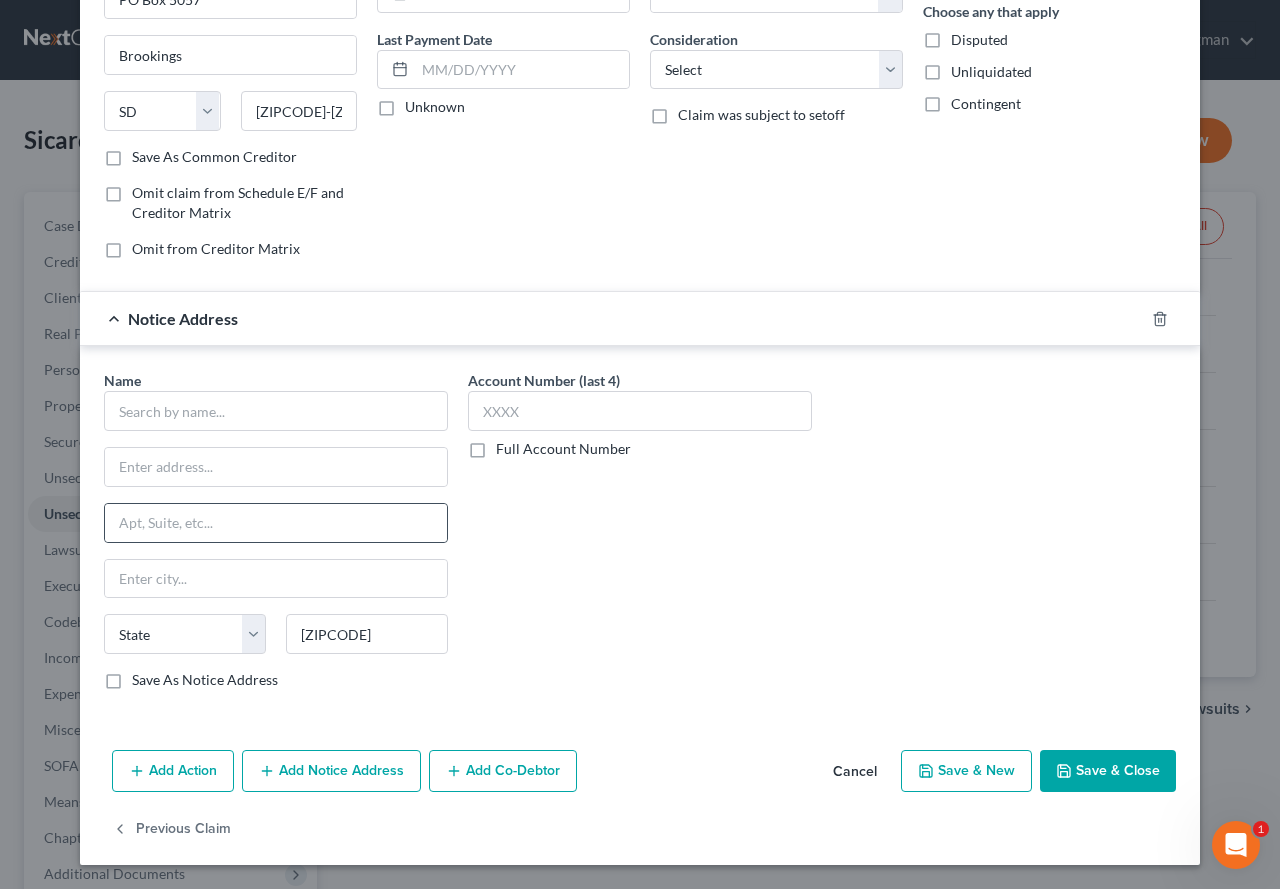 click at bounding box center [276, 523] 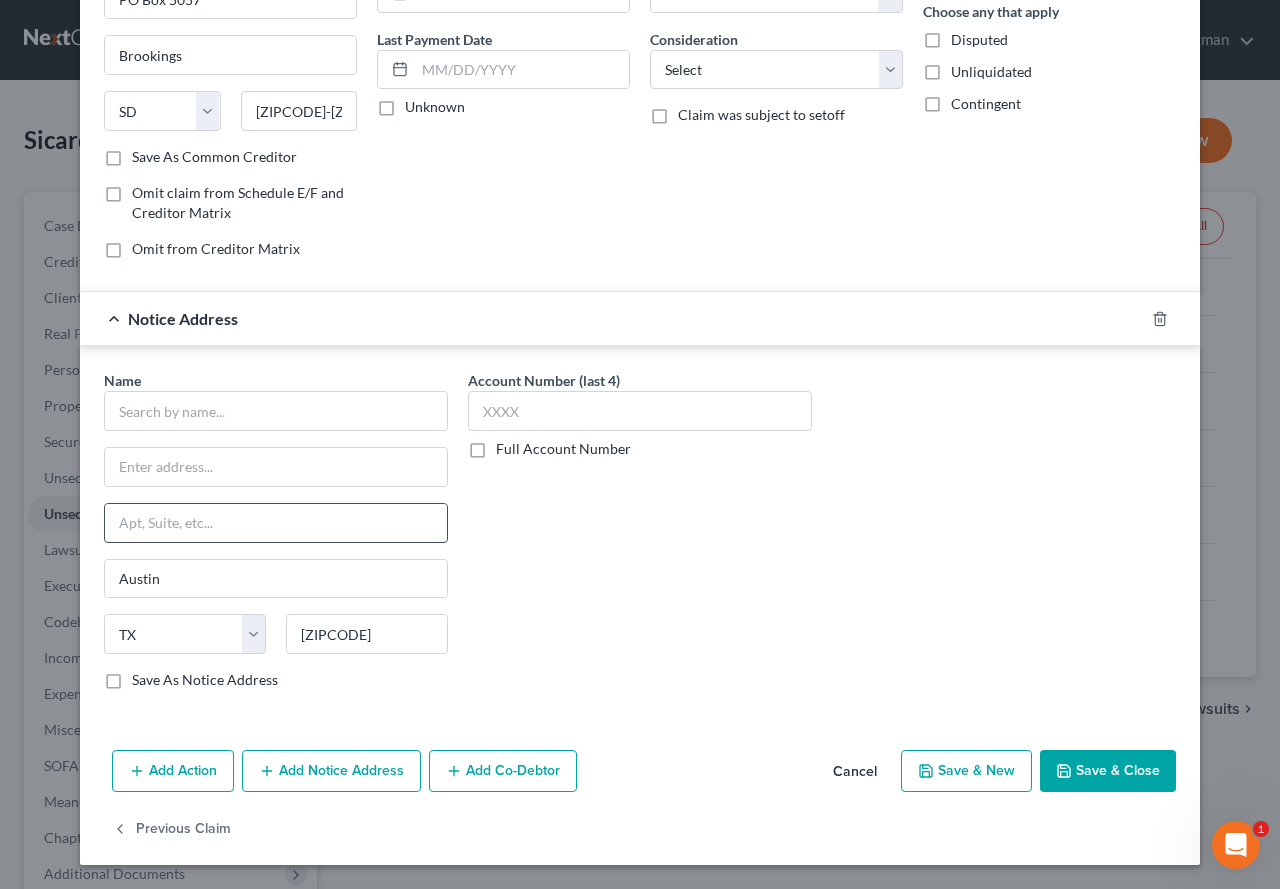 paste on "[NUMBER] [STREET] [SUITE]" 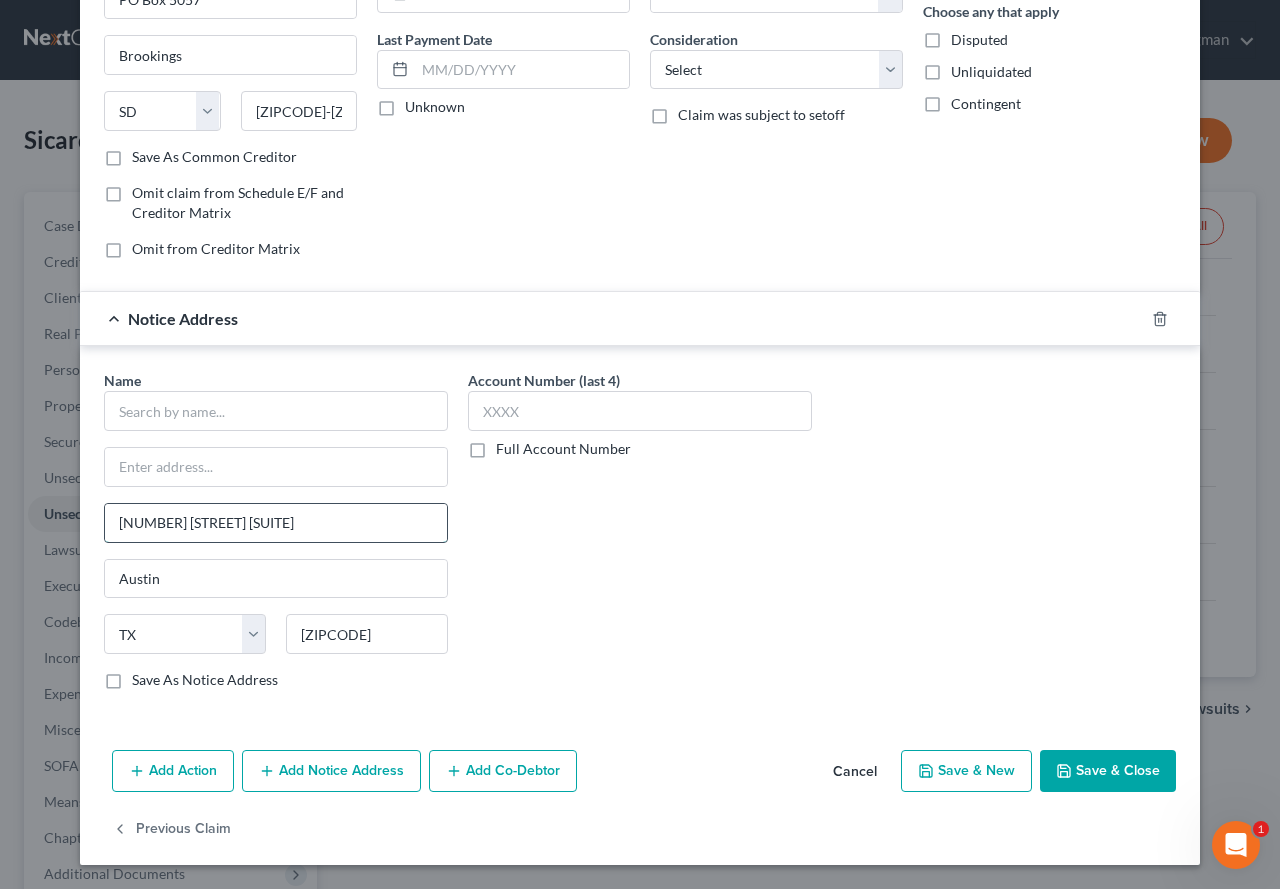 click on "[NUMBER] [STREET] [SUITE]" at bounding box center [276, 523] 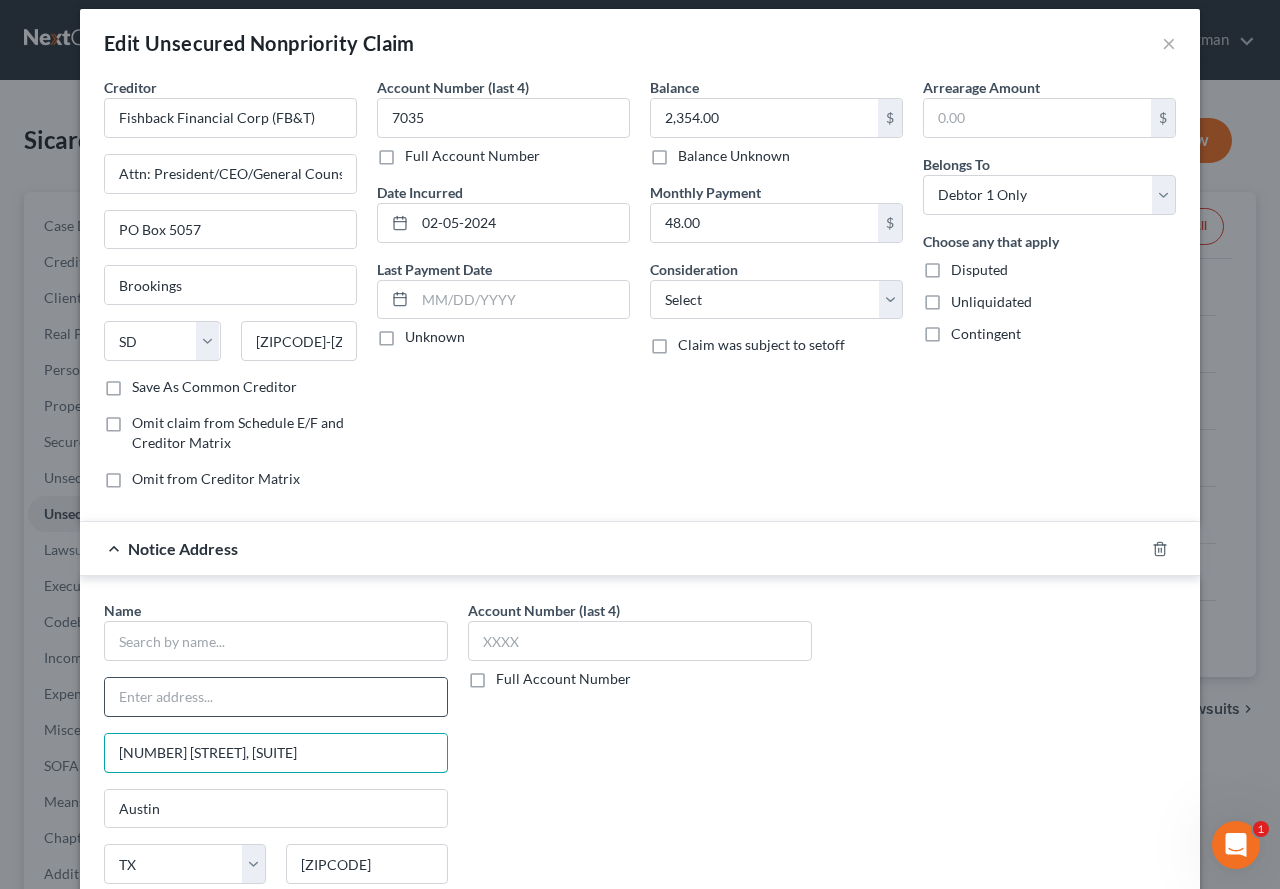 scroll, scrollTop: 0, scrollLeft: 0, axis: both 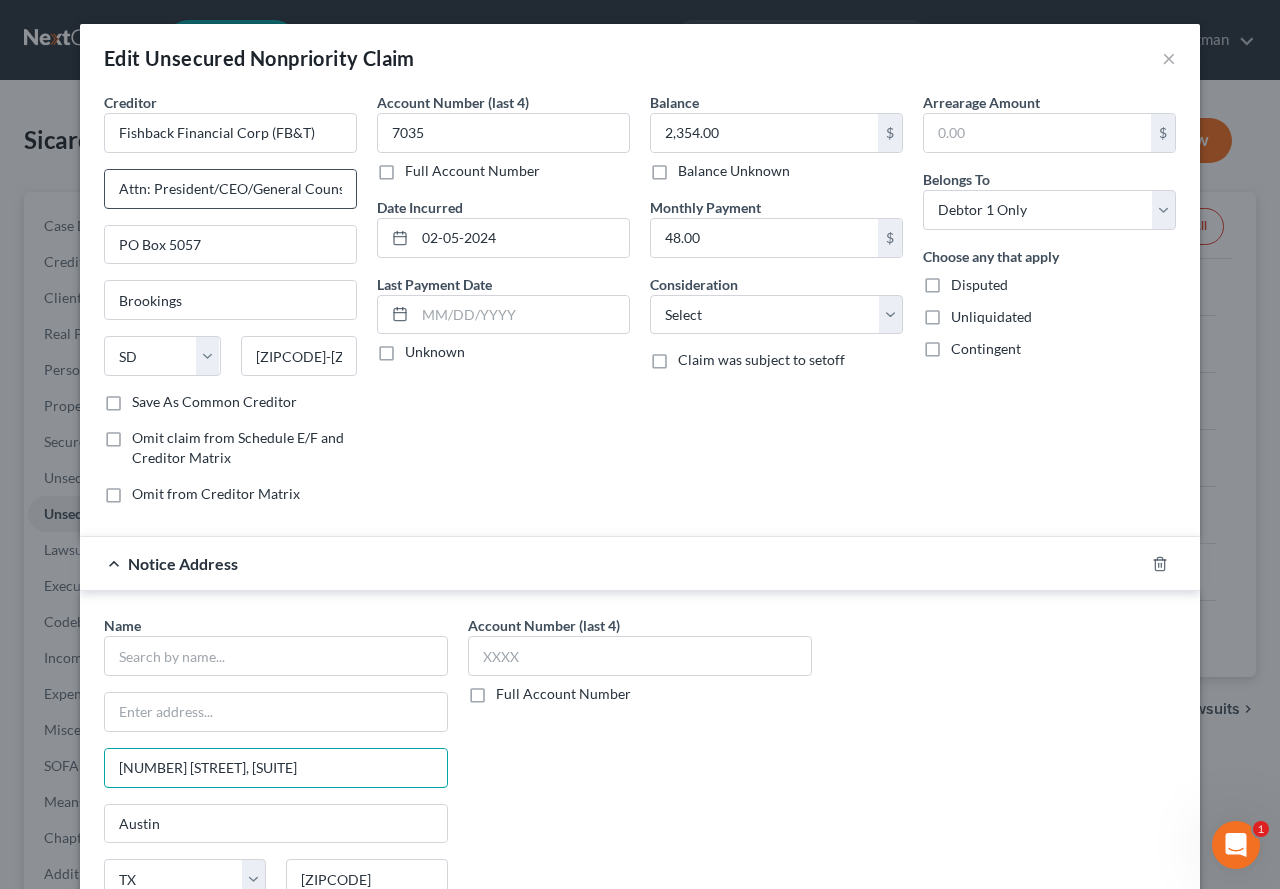 type on "[NUMBER] [STREET], [SUITE]" 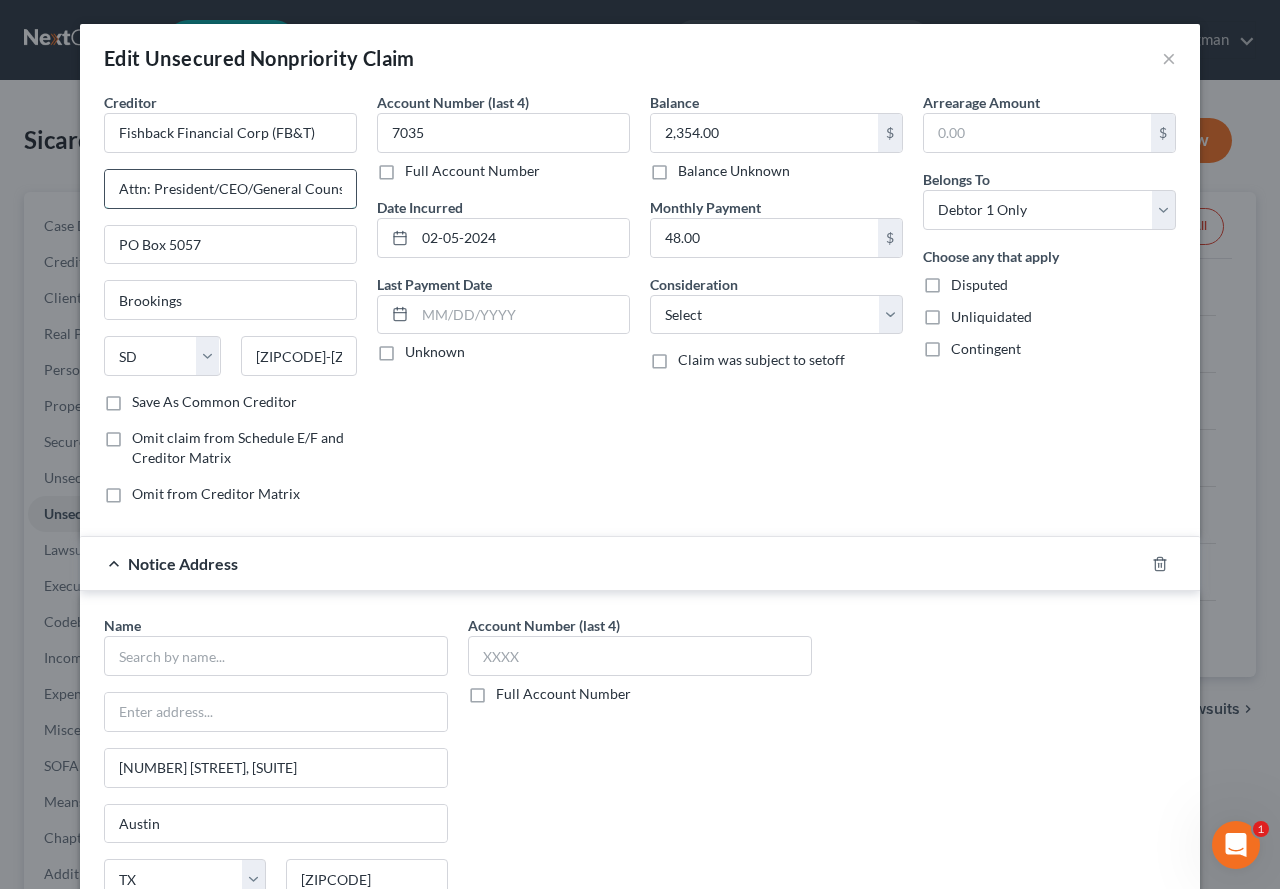 scroll, scrollTop: 0, scrollLeft: 10, axis: horizontal 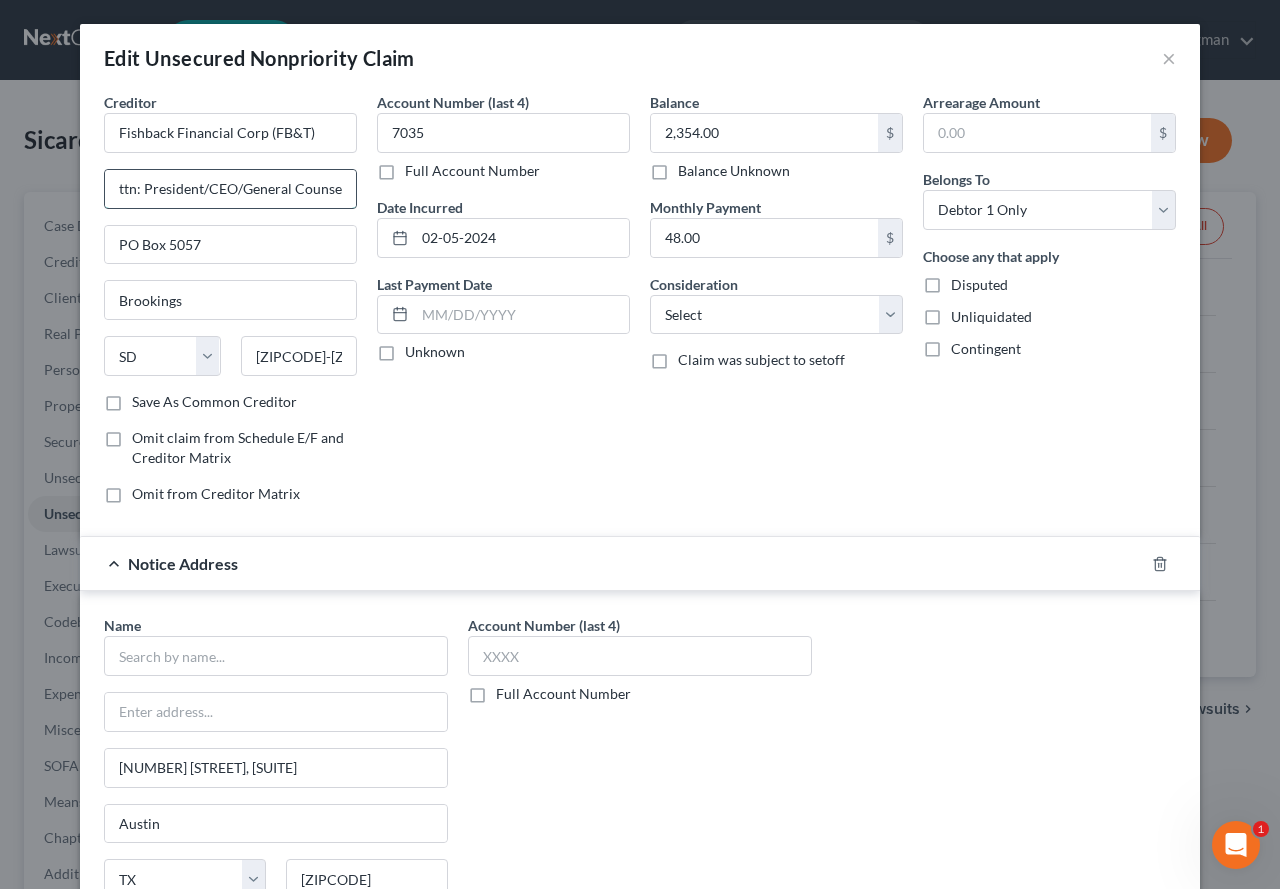drag, startPoint x: 107, startPoint y: 194, endPoint x: 342, endPoint y: 190, distance: 235.03404 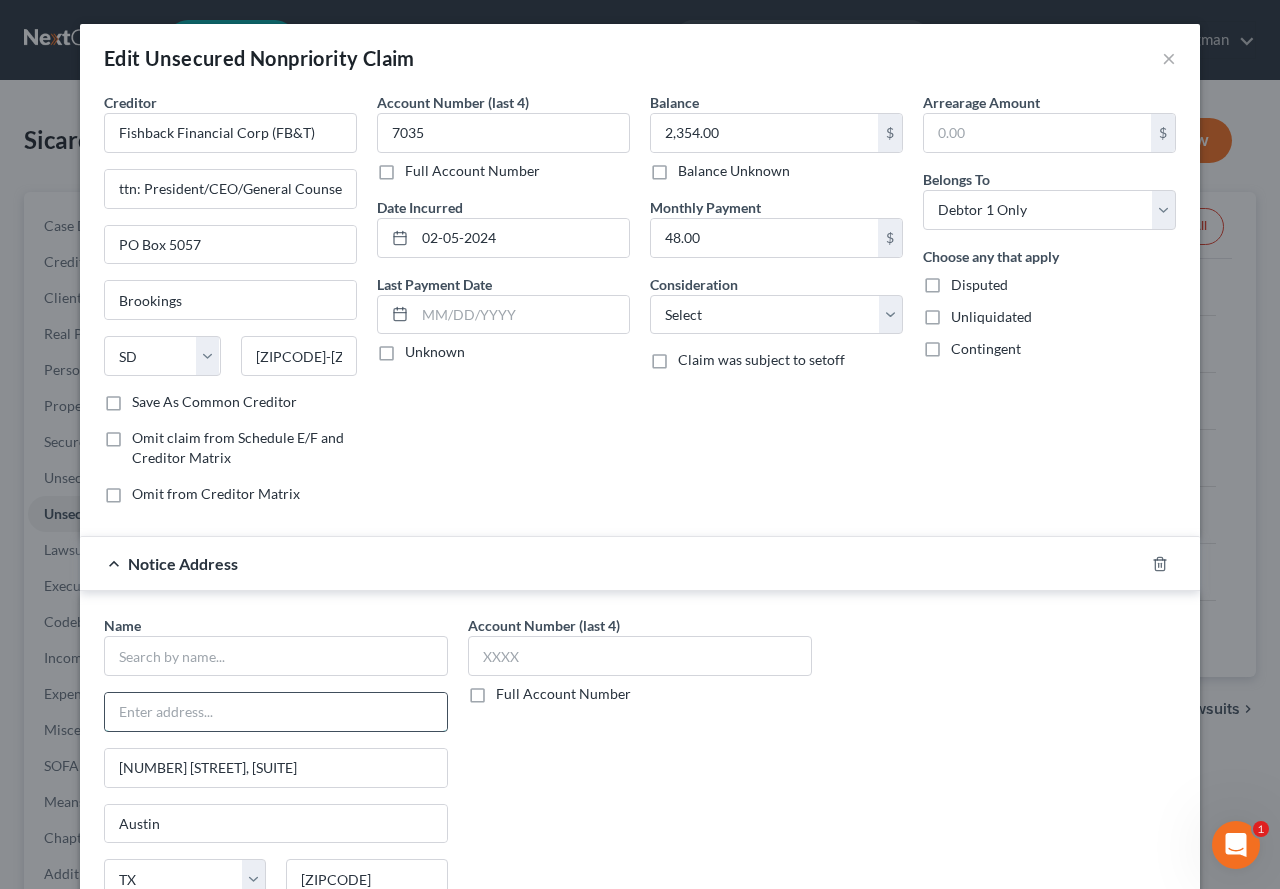 scroll, scrollTop: 0, scrollLeft: 0, axis: both 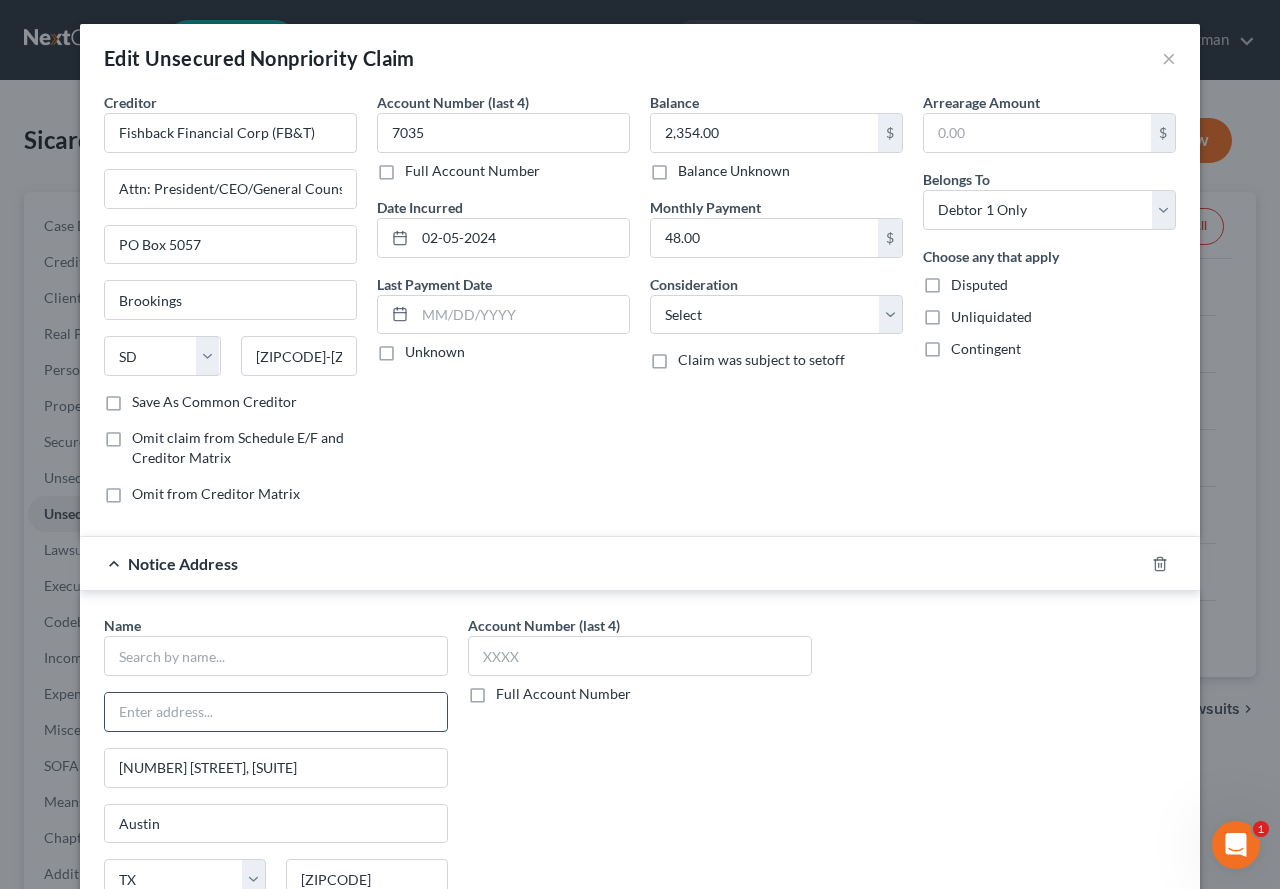 click at bounding box center [276, 712] 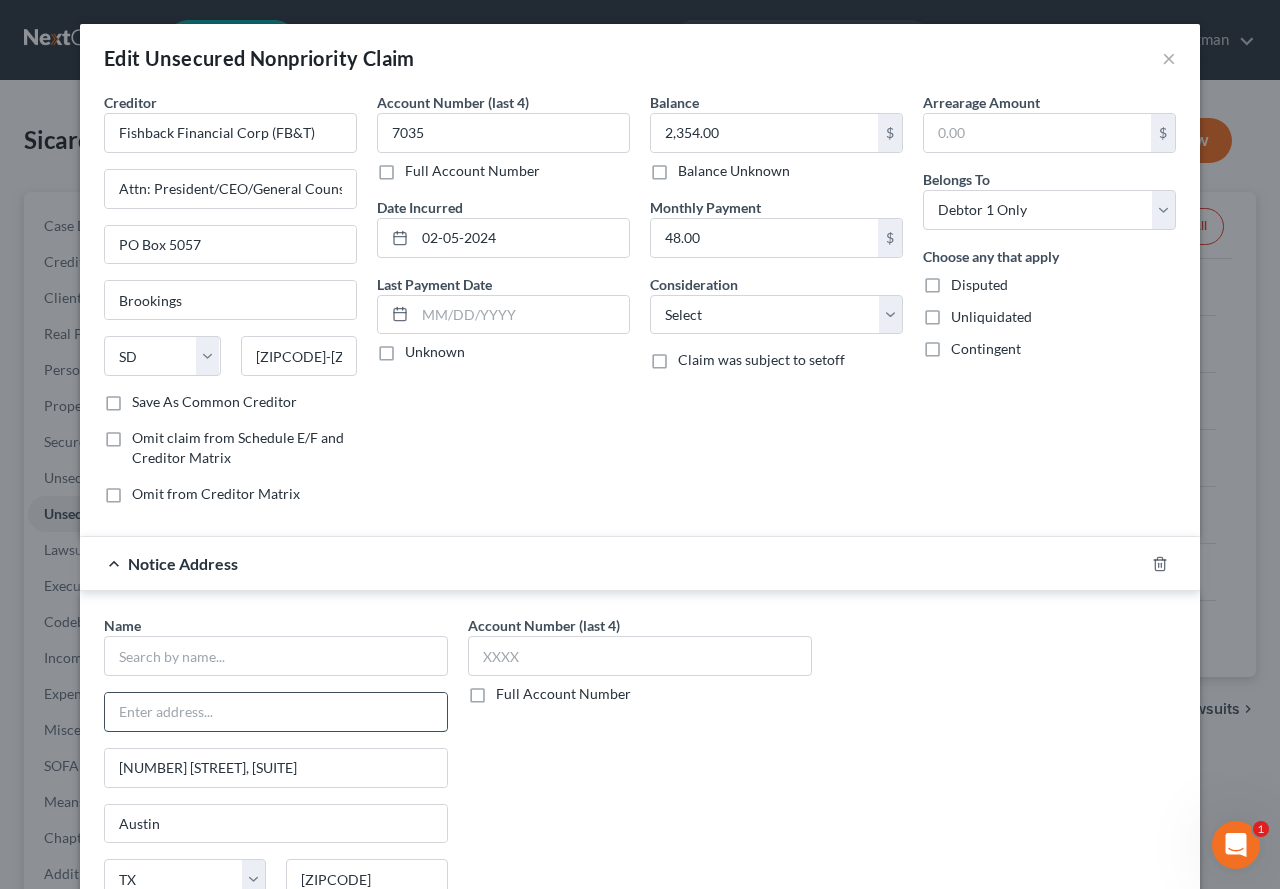 paste on "Attn: President/CEO/General Counsel" 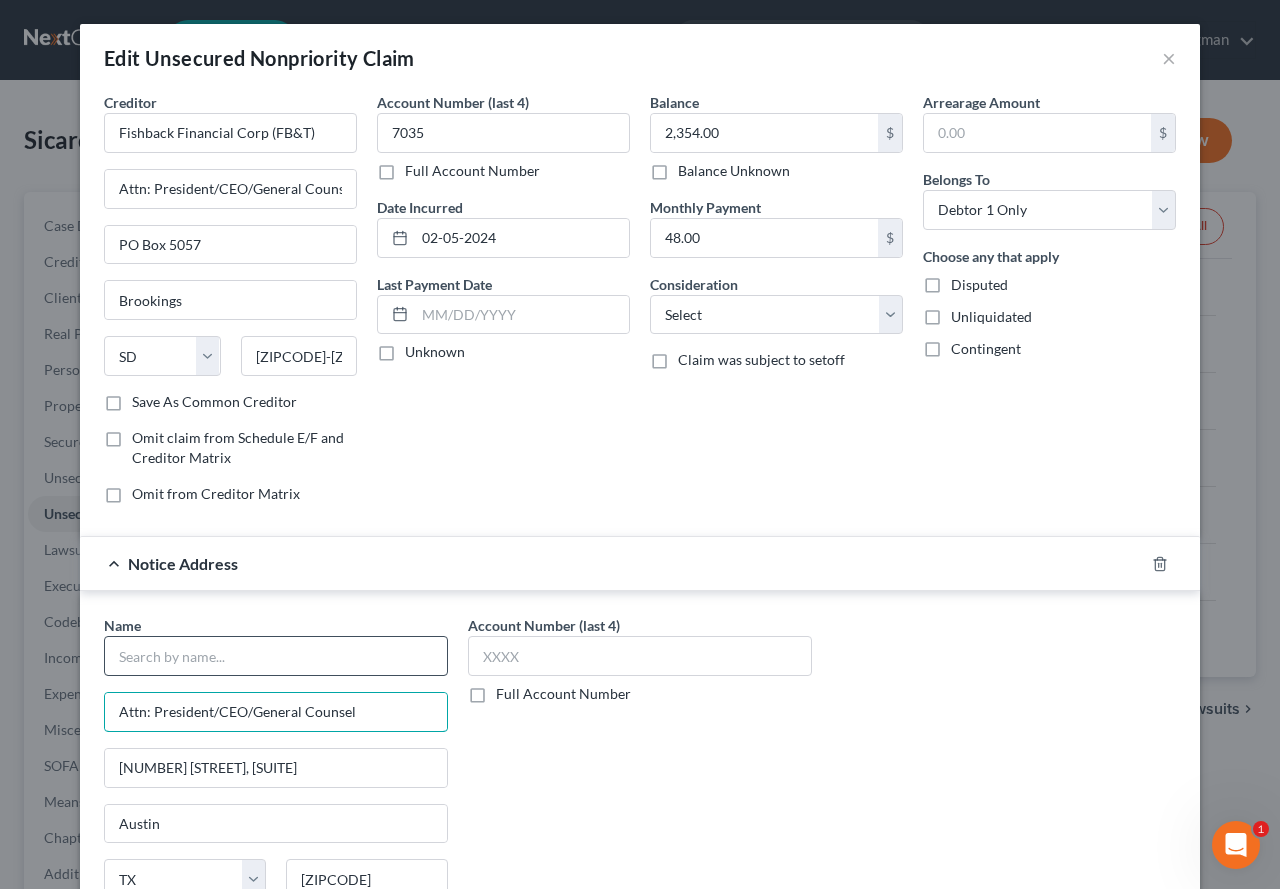 type on "Attn: President/CEO/General Counsel" 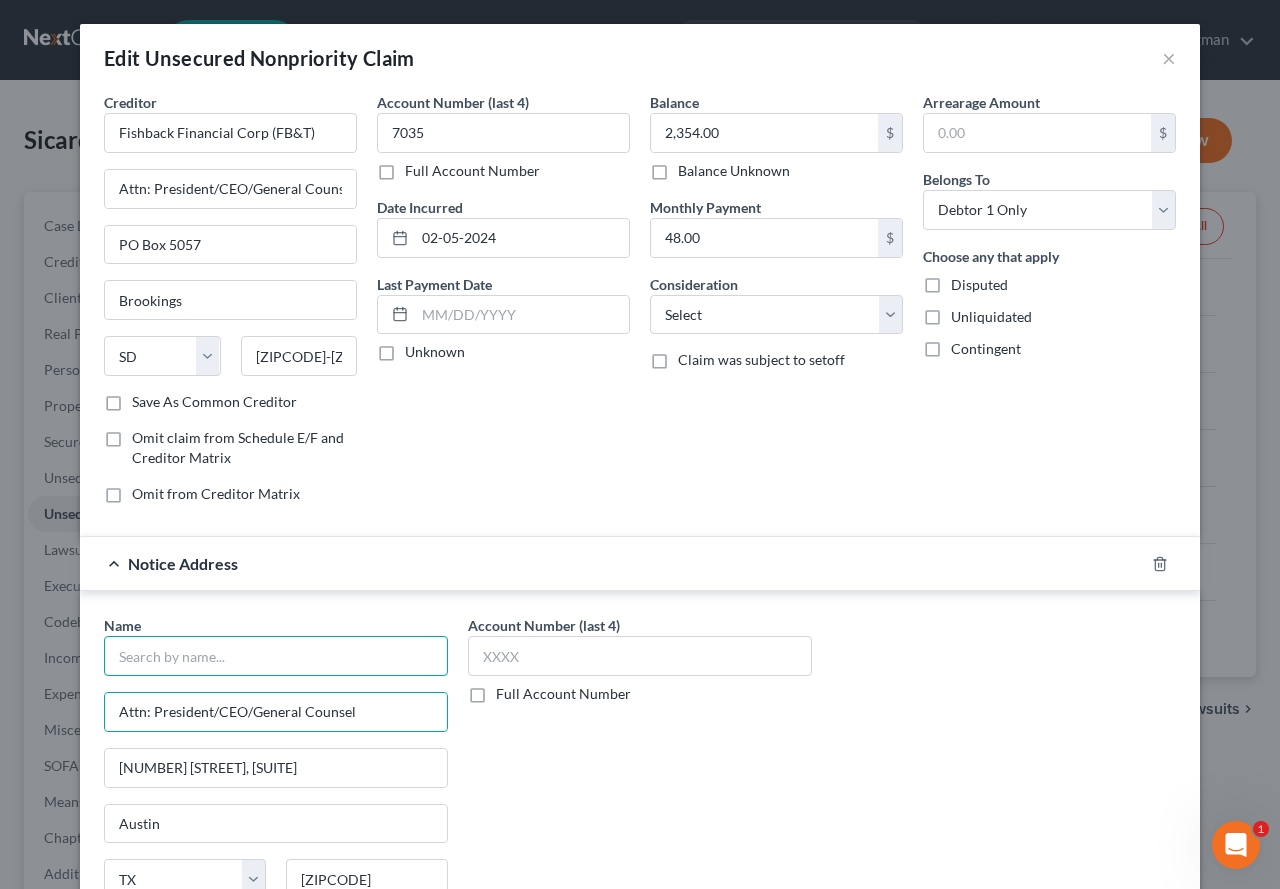 click at bounding box center (276, 656) 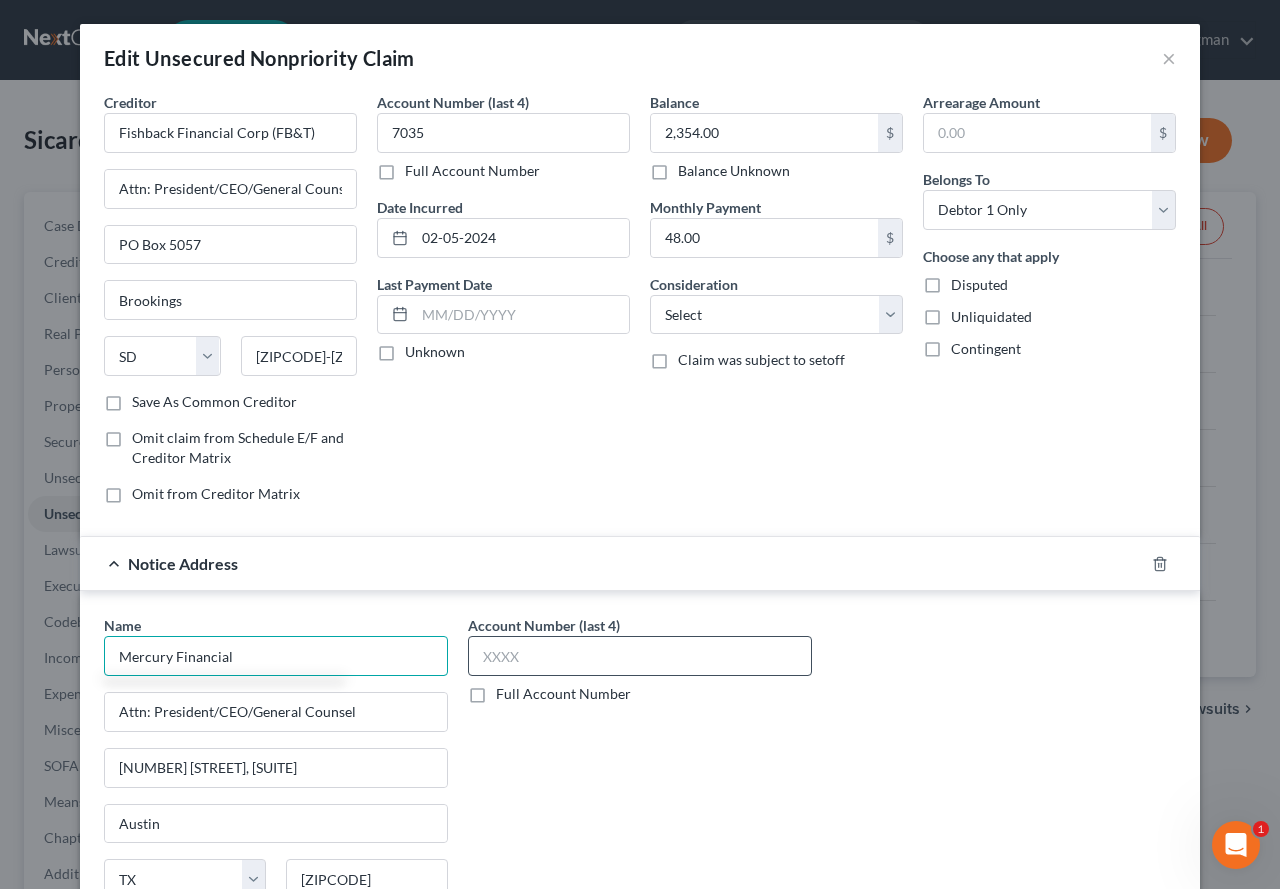 type on "Mercury Financial" 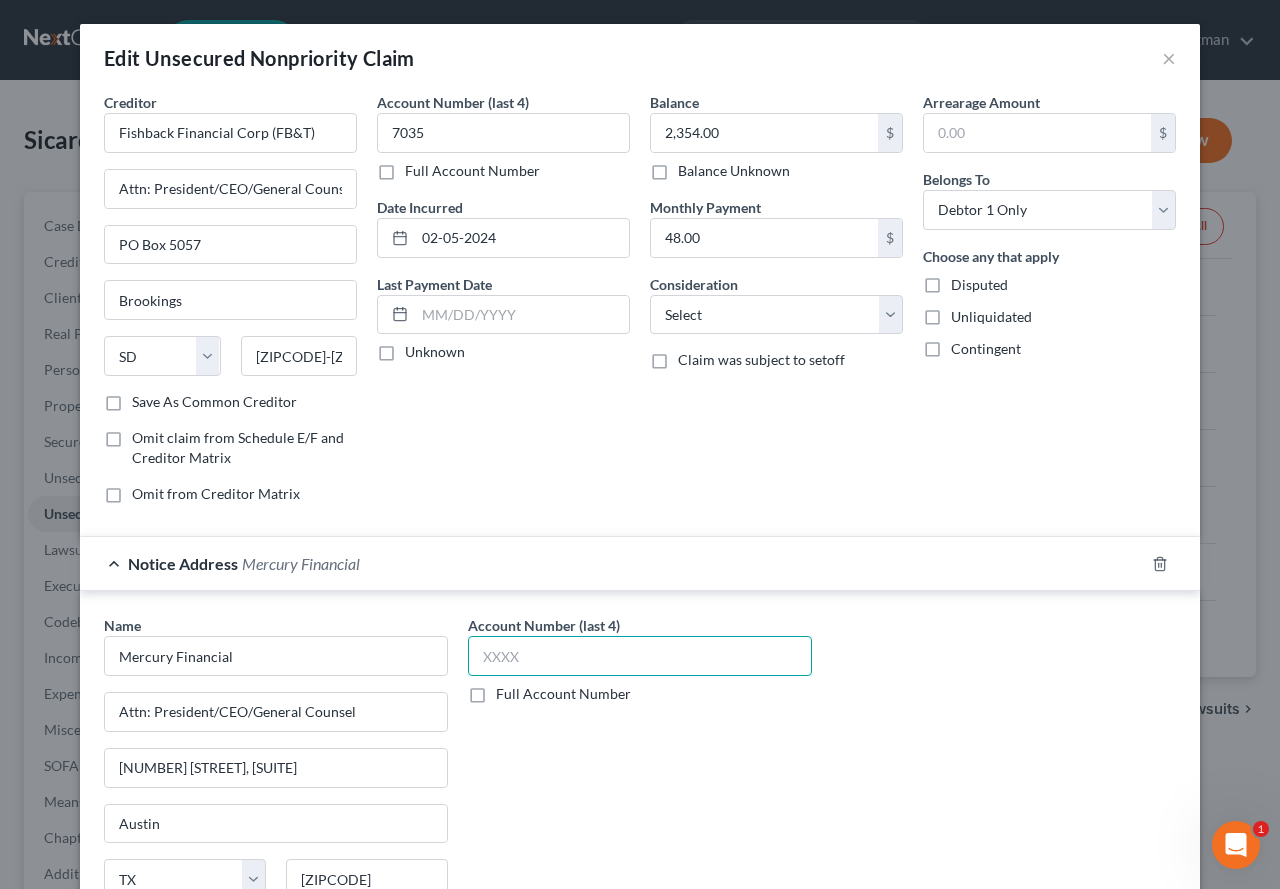 click at bounding box center (640, 656) 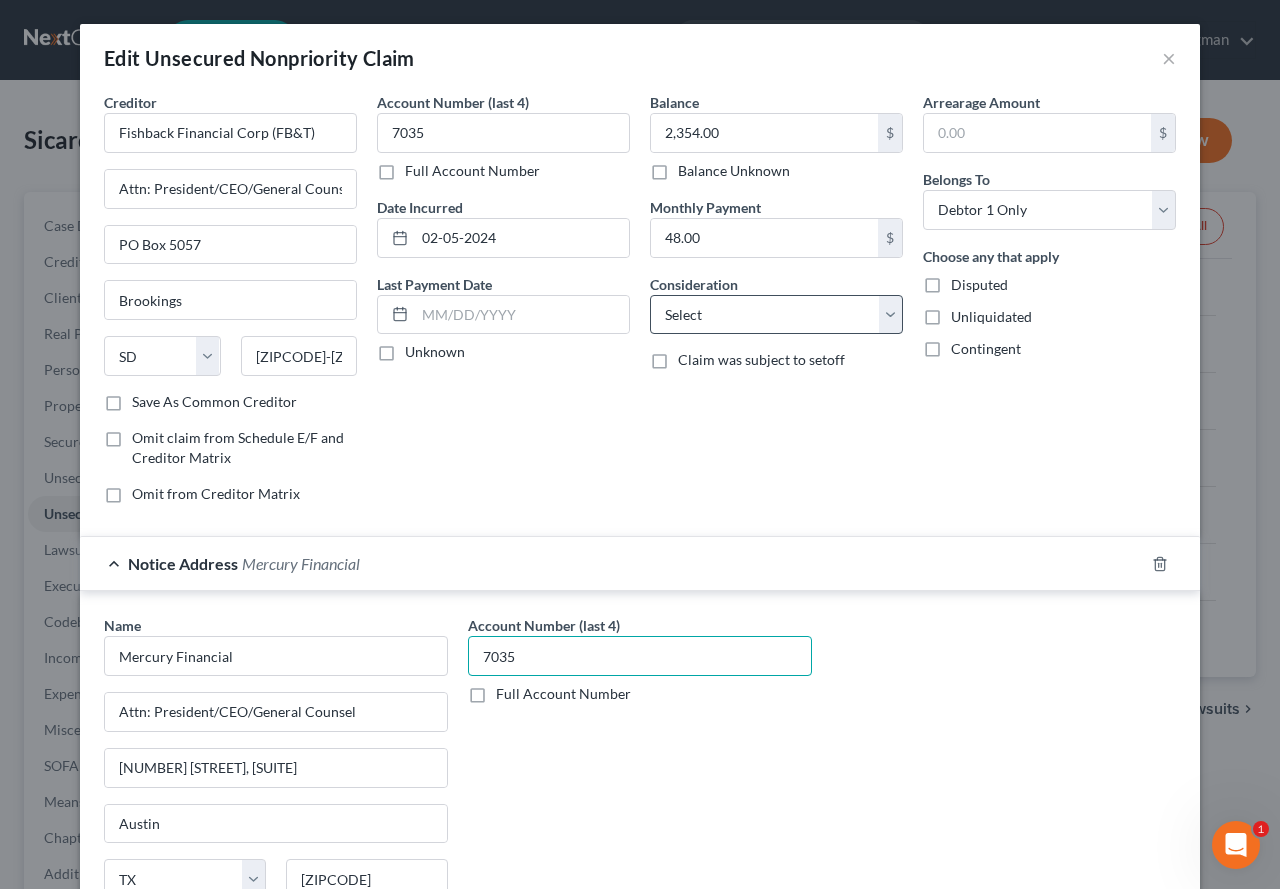 type on "7035" 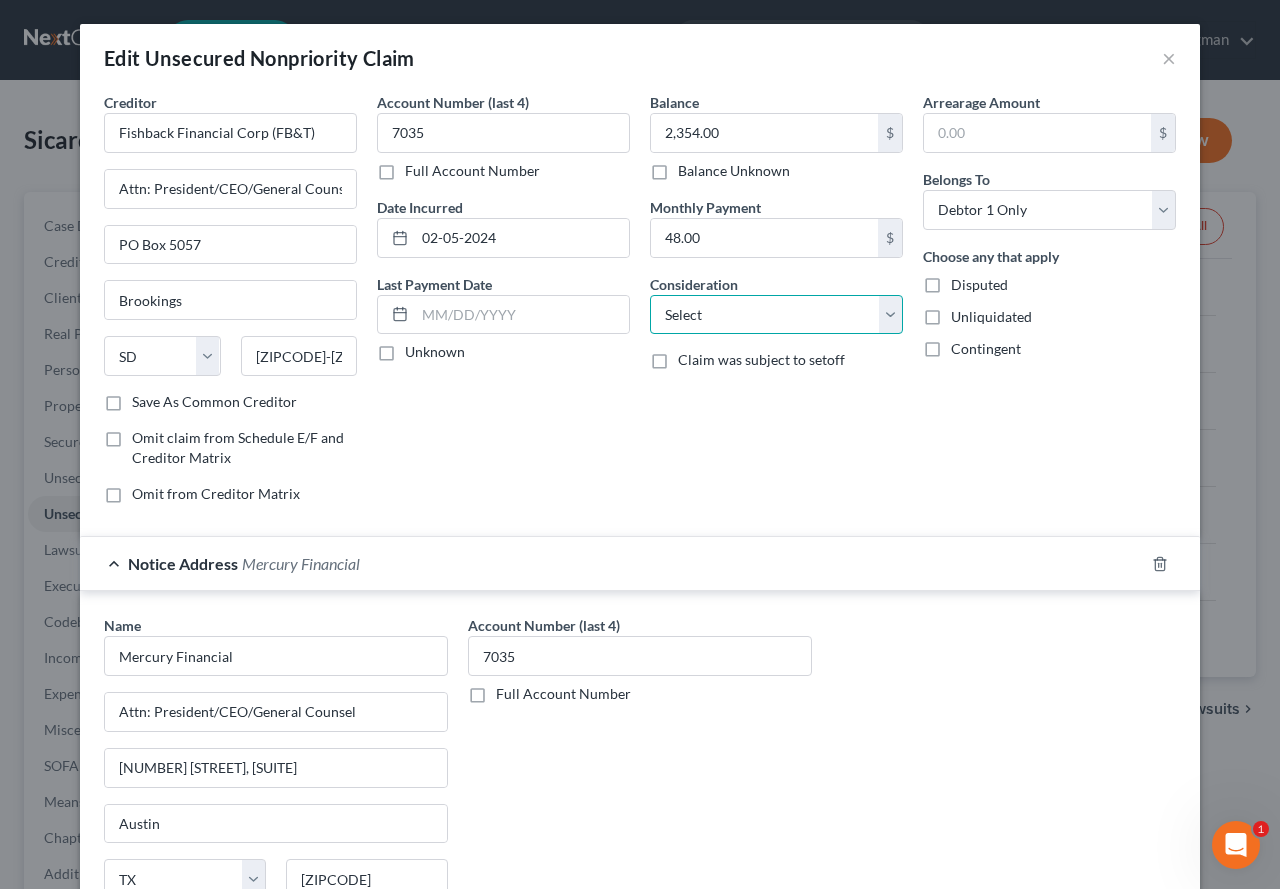 click on "Select Cable / Satellite Services Collection Agency Credit Card Debt Debt Counseling / Attorneys Deficiency Balance Domestic Support Obligations Home / Car Repairs Income Taxes Judgment Liens Medical Services Monies Loaned / Advanced Mortgage Obligation From Divorce Or Separation Obligation To Pensions Other Overdrawn Bank Account Promised To Help Pay Creditors Student Loans Suppliers And Vendors Telephone / Internet Services Utility Services" at bounding box center (776, 315) 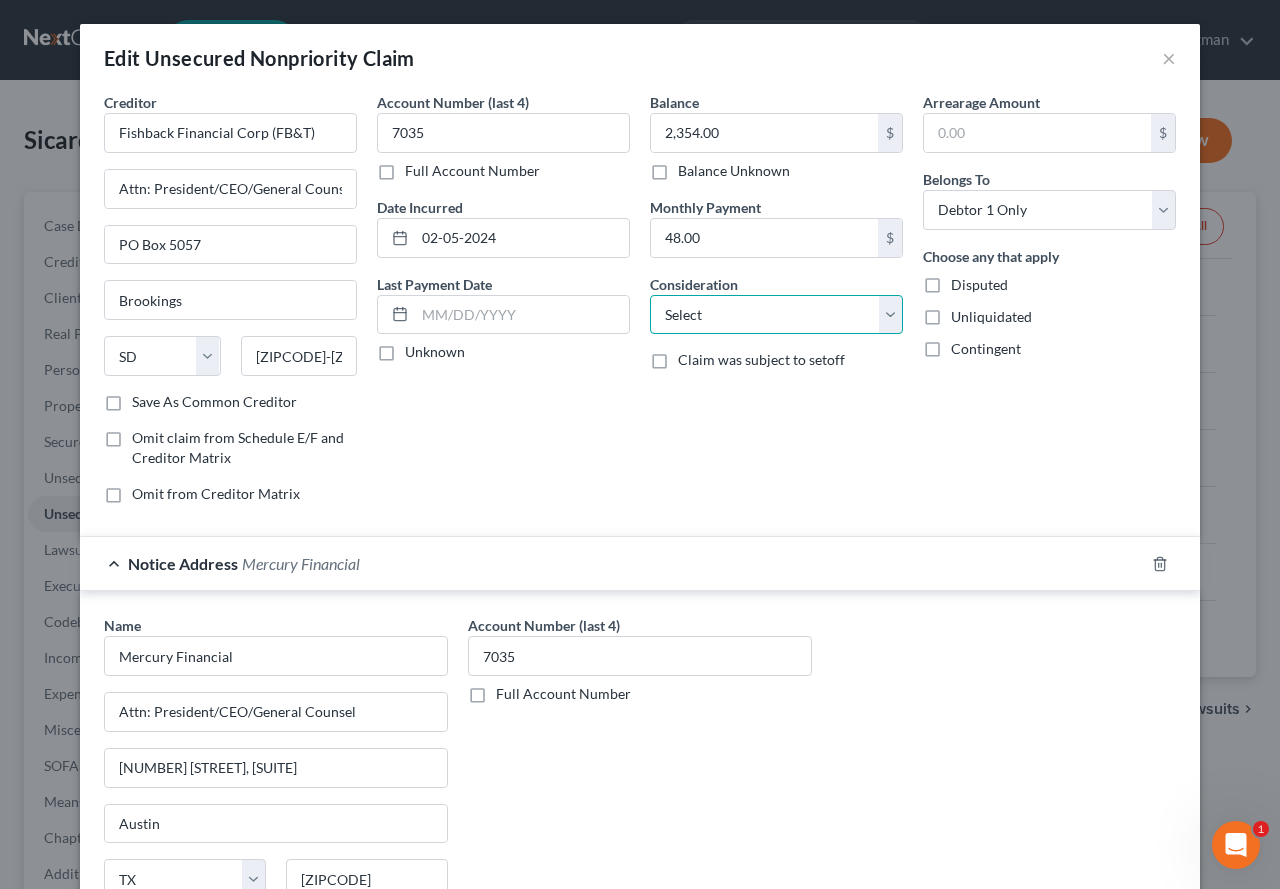 select on "2" 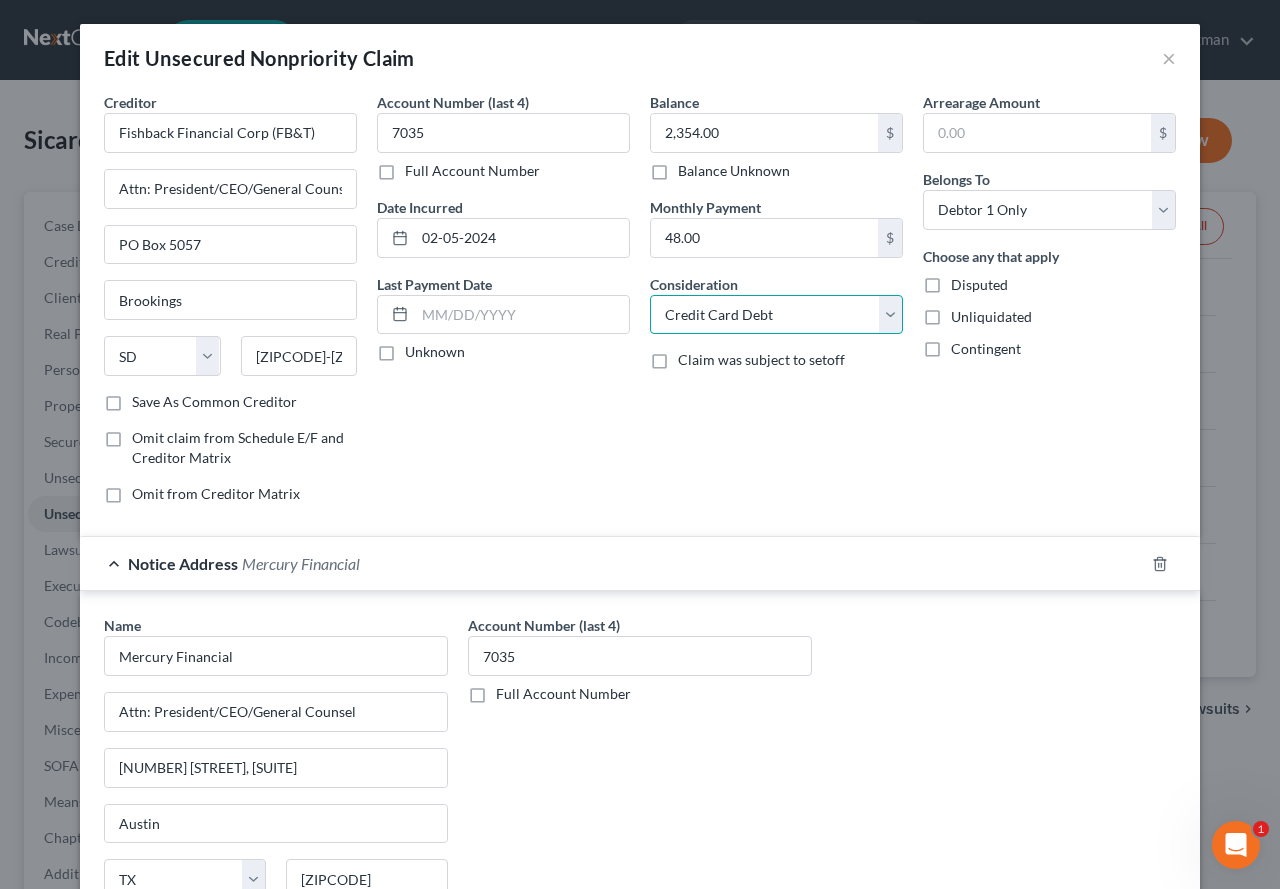 click on "Select Cable / Satellite Services Collection Agency Credit Card Debt Debt Counseling / Attorneys Deficiency Balance Domestic Support Obligations Home / Car Repairs Income Taxes Judgment Liens Medical Services Monies Loaned / Advanced Mortgage Obligation From Divorce Or Separation Obligation To Pensions Other Overdrawn Bank Account Promised To Help Pay Creditors Student Loans Suppliers And Vendors Telephone / Internet Services Utility Services" at bounding box center [776, 315] 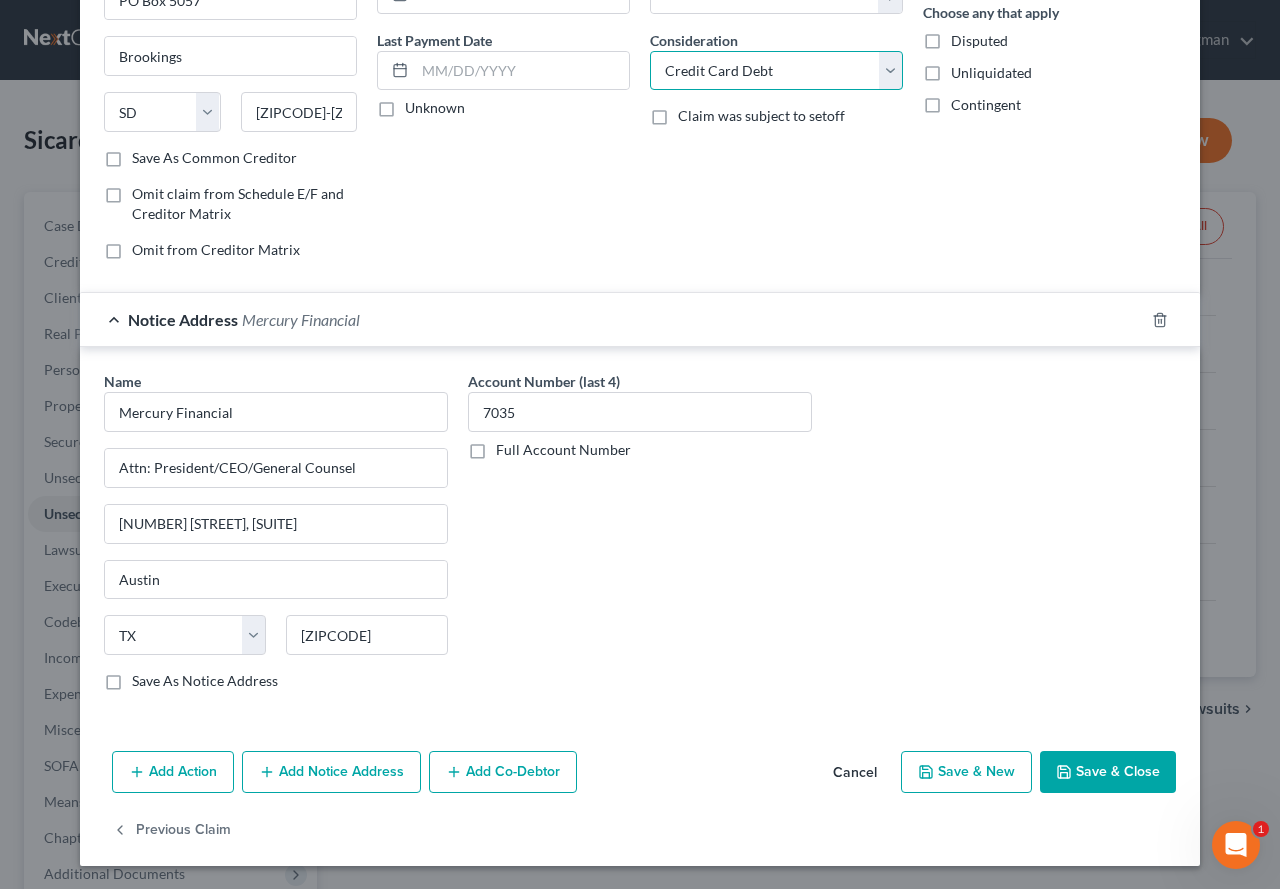 scroll, scrollTop: 245, scrollLeft: 0, axis: vertical 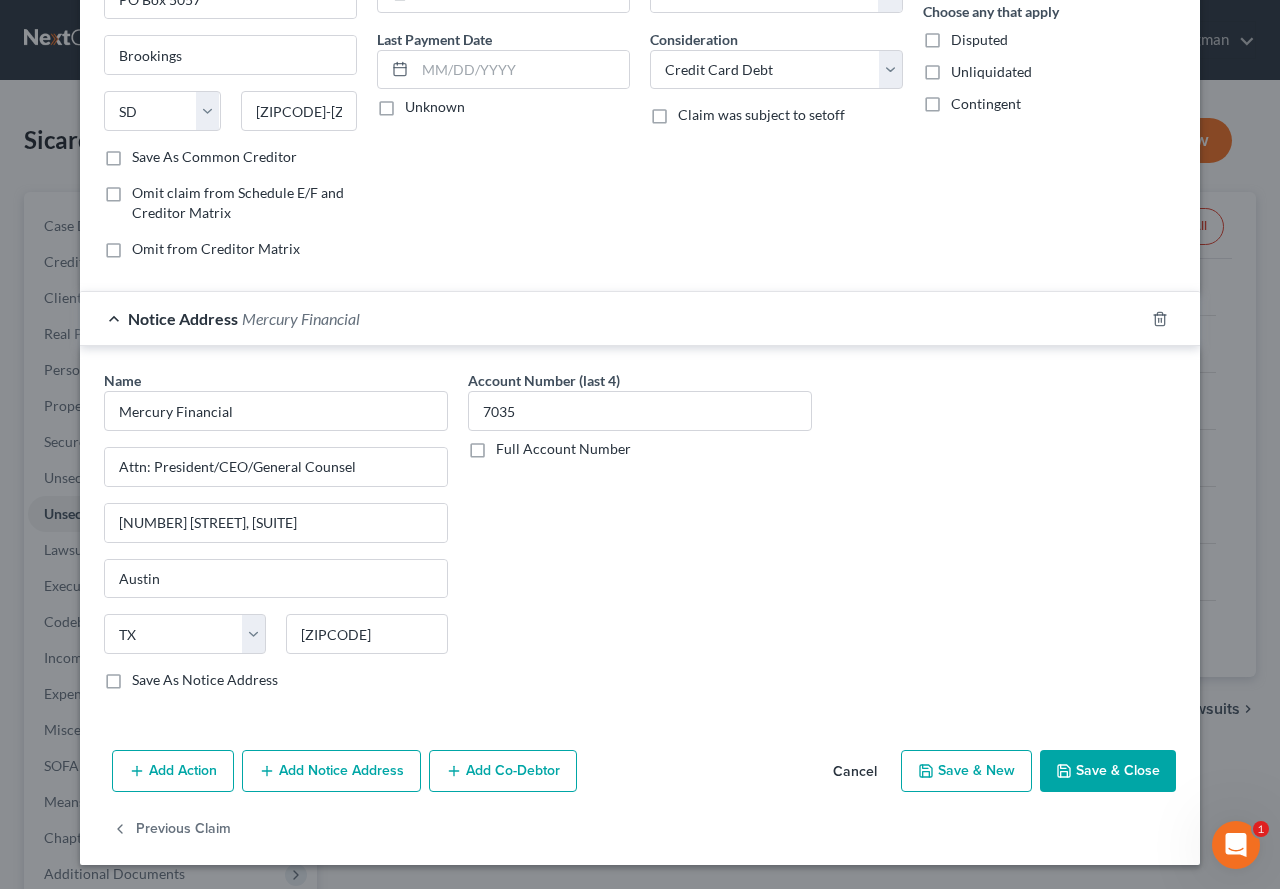 click on "Save & Close" at bounding box center [1108, 771] 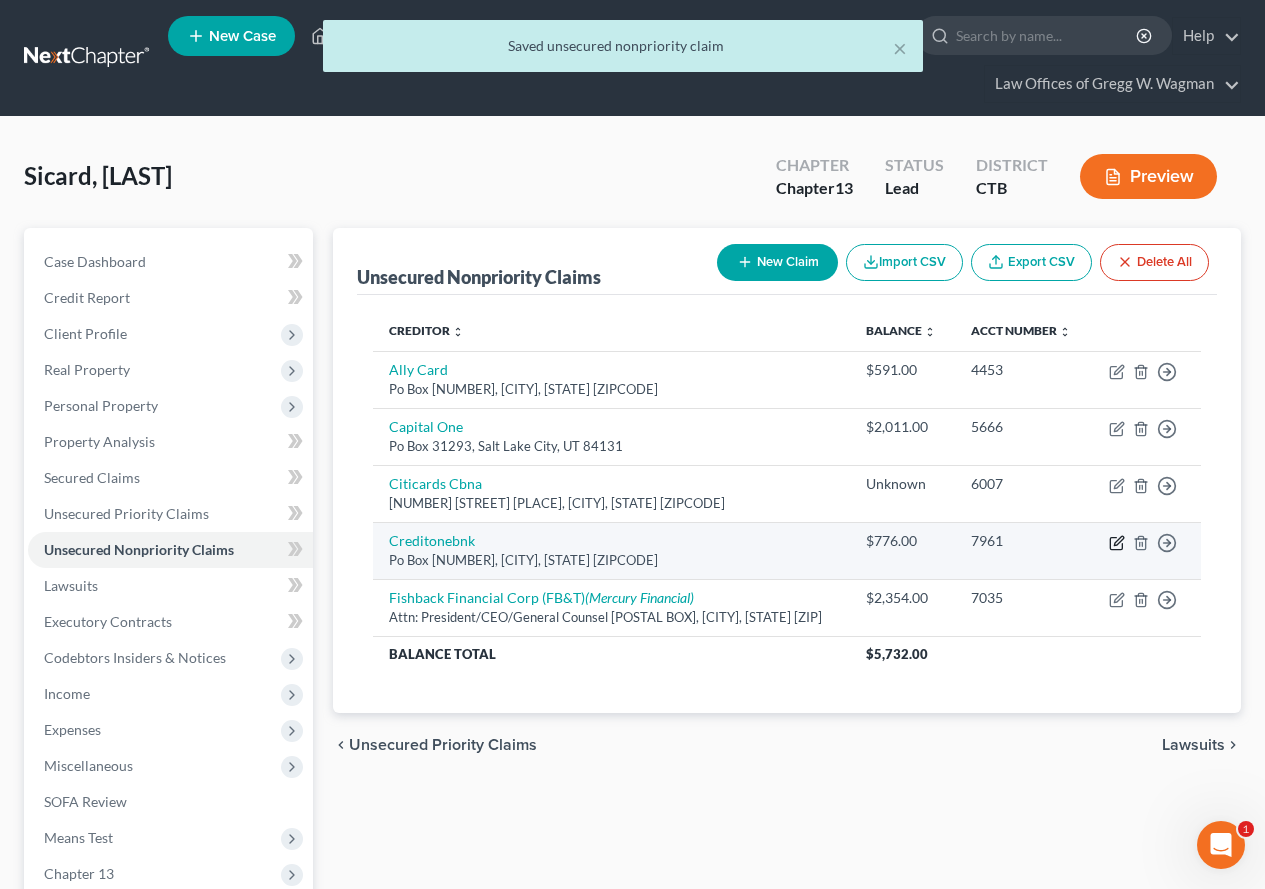 click 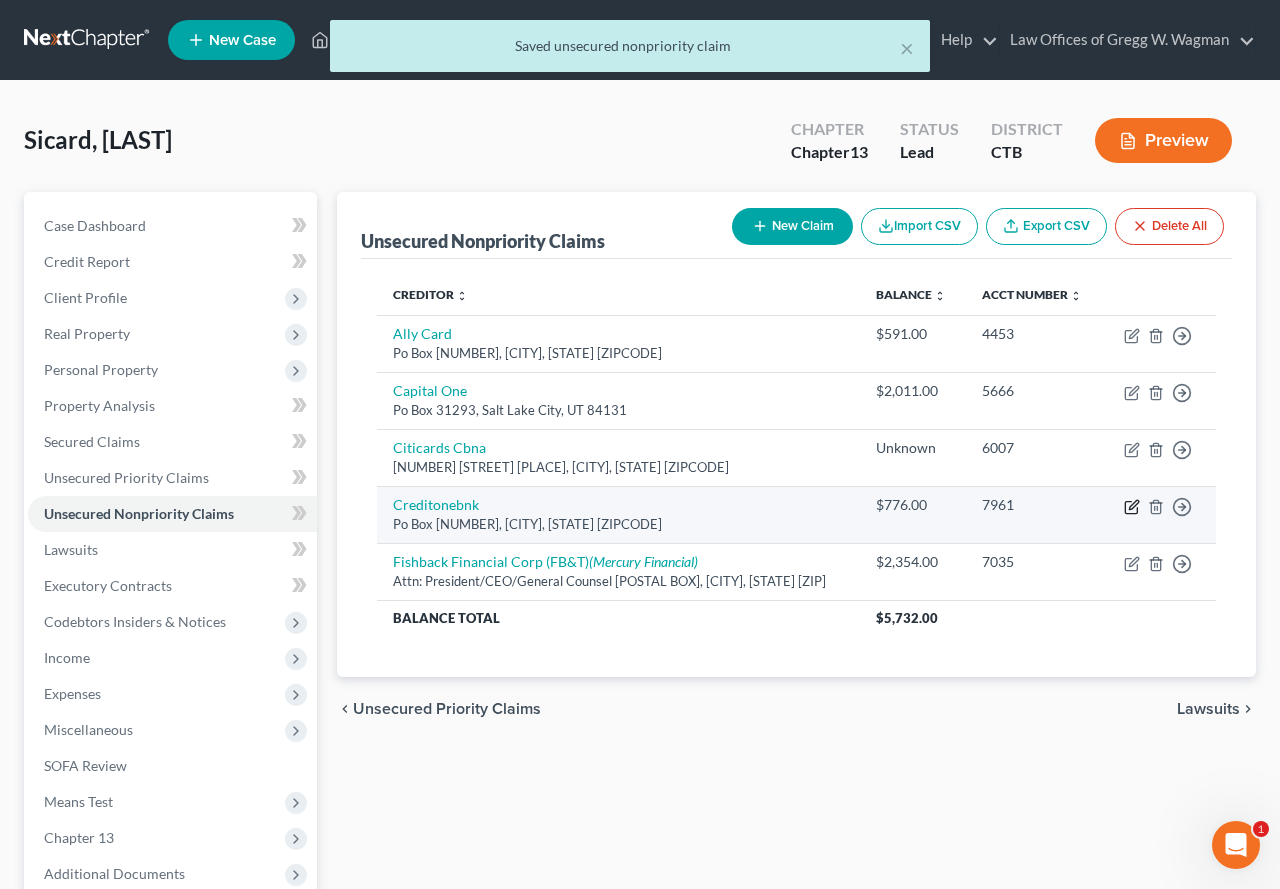 select on "31" 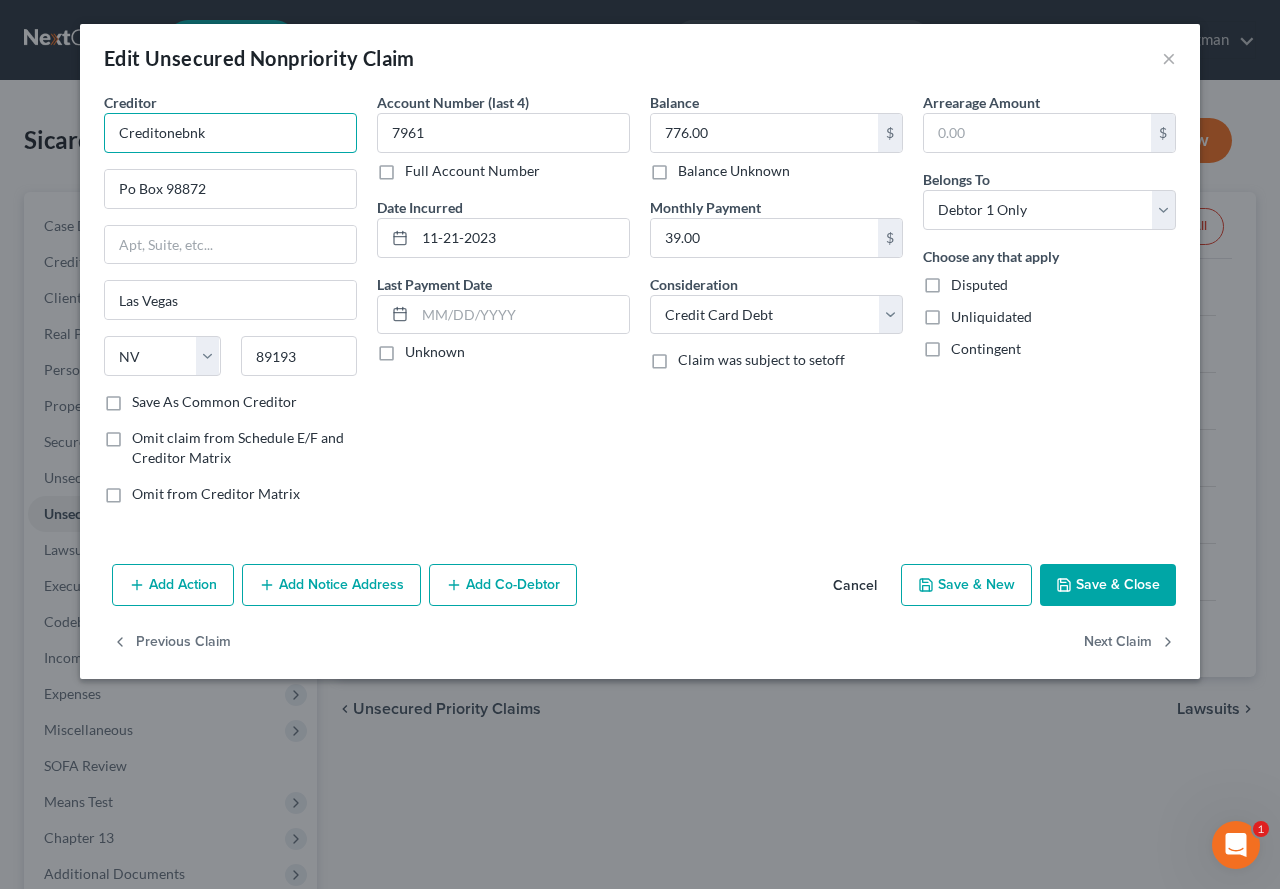 drag, startPoint x: 239, startPoint y: 129, endPoint x: 160, endPoint y: 132, distance: 79.05694 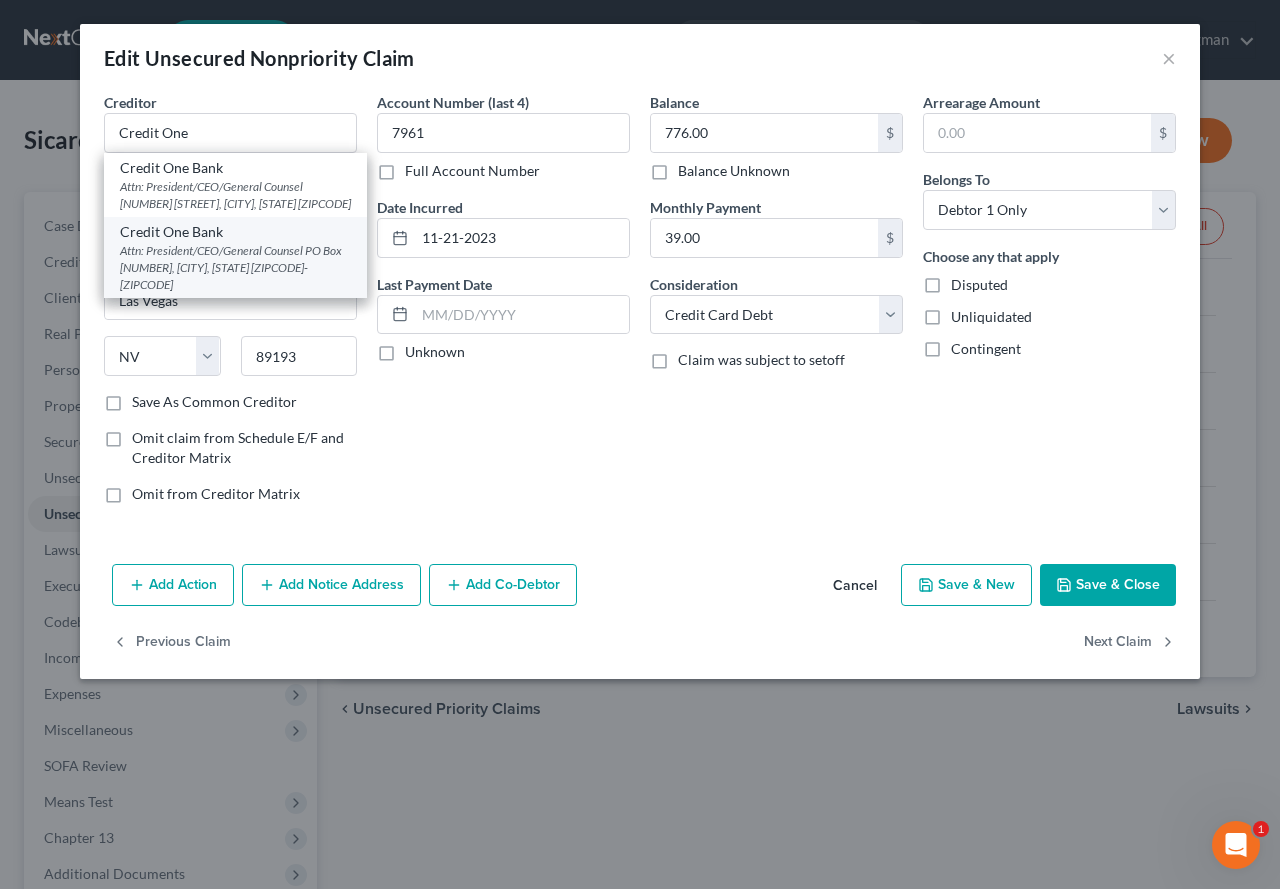 click on "Attn: President/CEO/General Counsel PO Box [NUMBER], [CITY], [STATE] [ZIPCODE]-[ZIPCODE]" at bounding box center [235, 267] 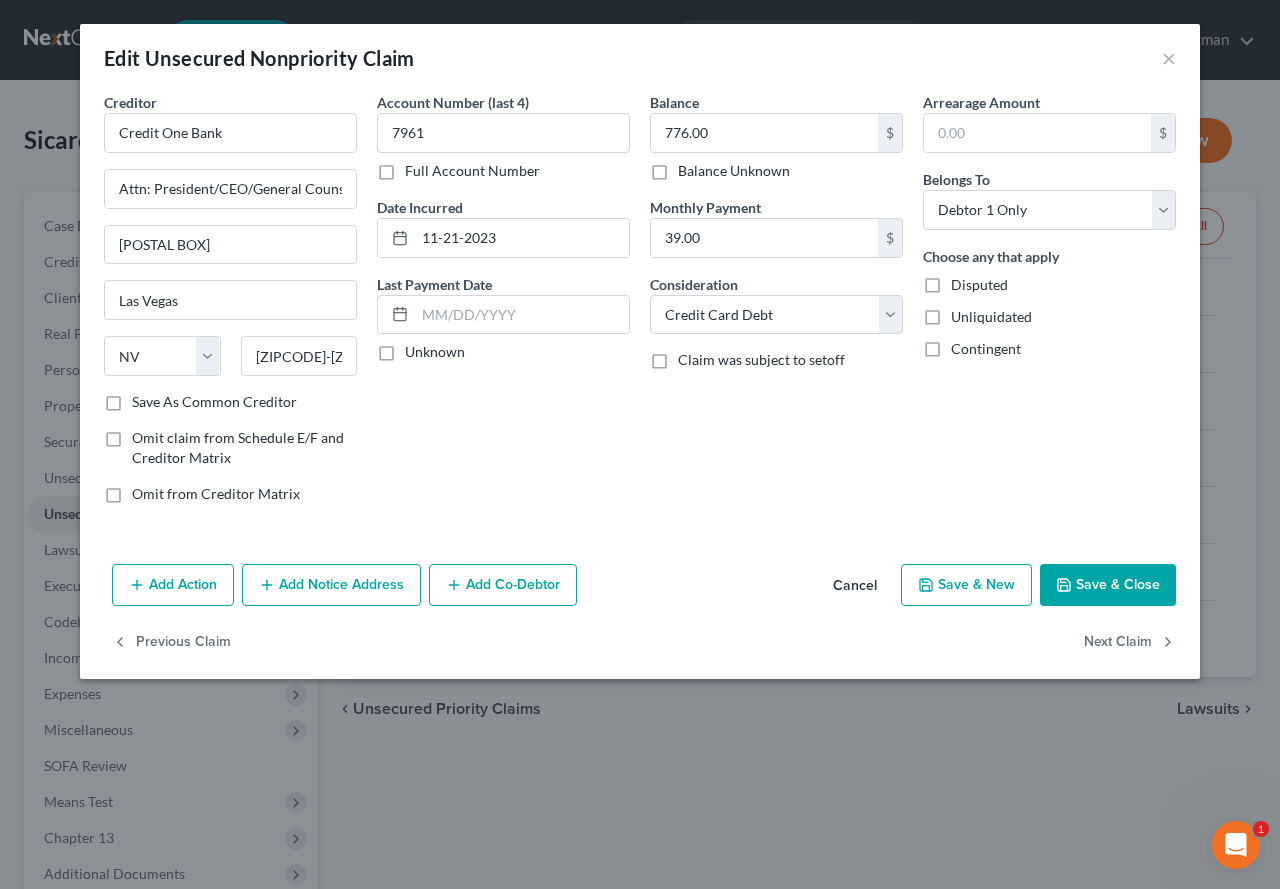 click on "Save & Close" at bounding box center (1108, 585) 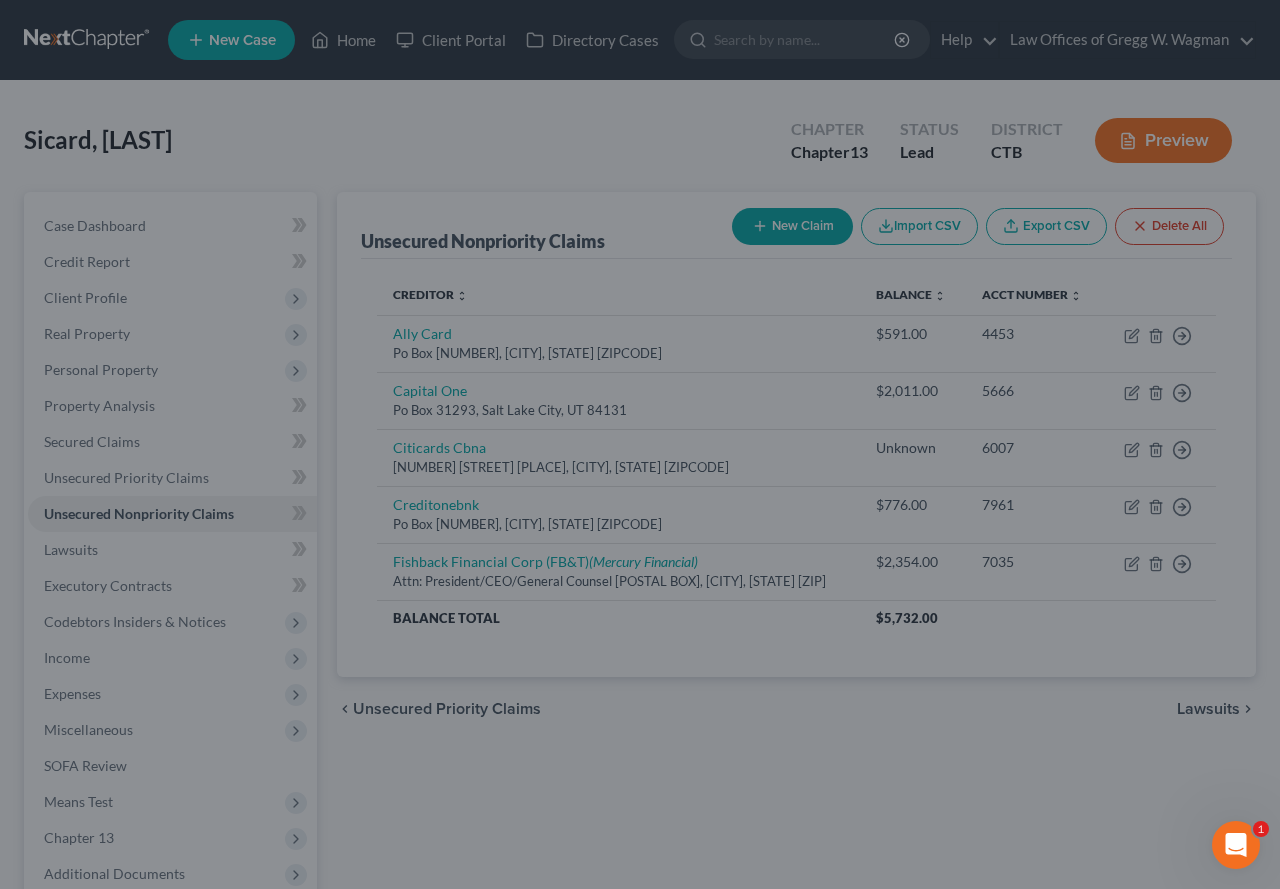 type on "0" 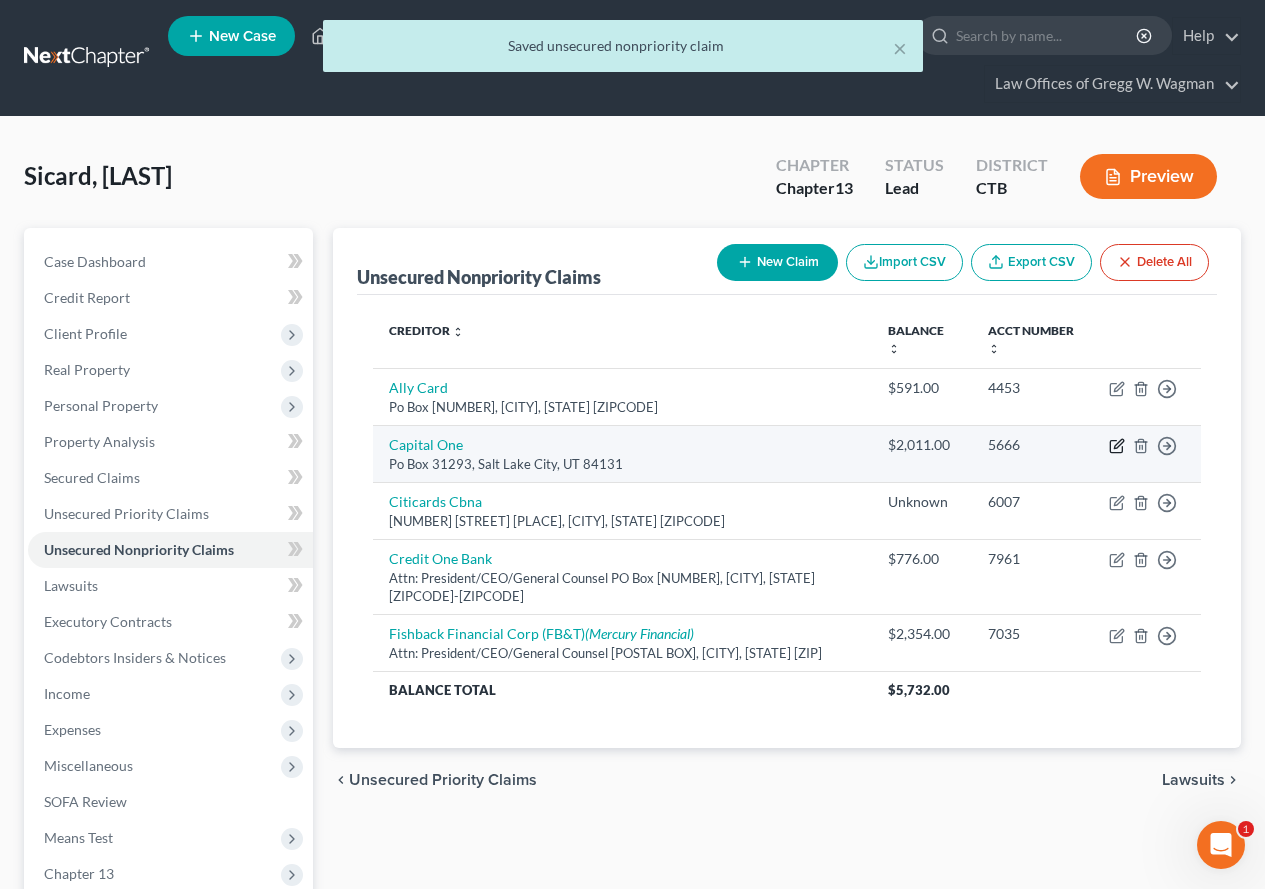 click 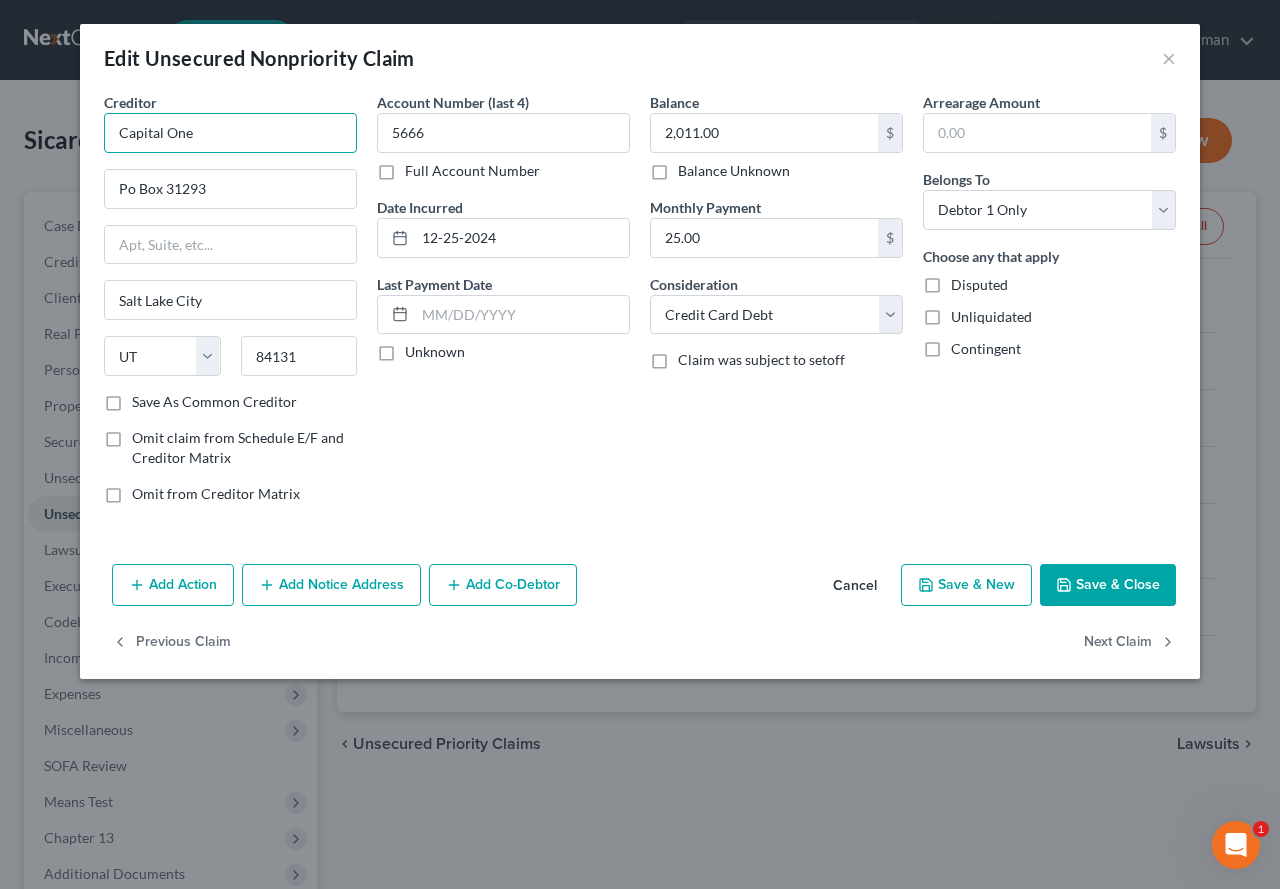 click on "Capital One" at bounding box center [230, 133] 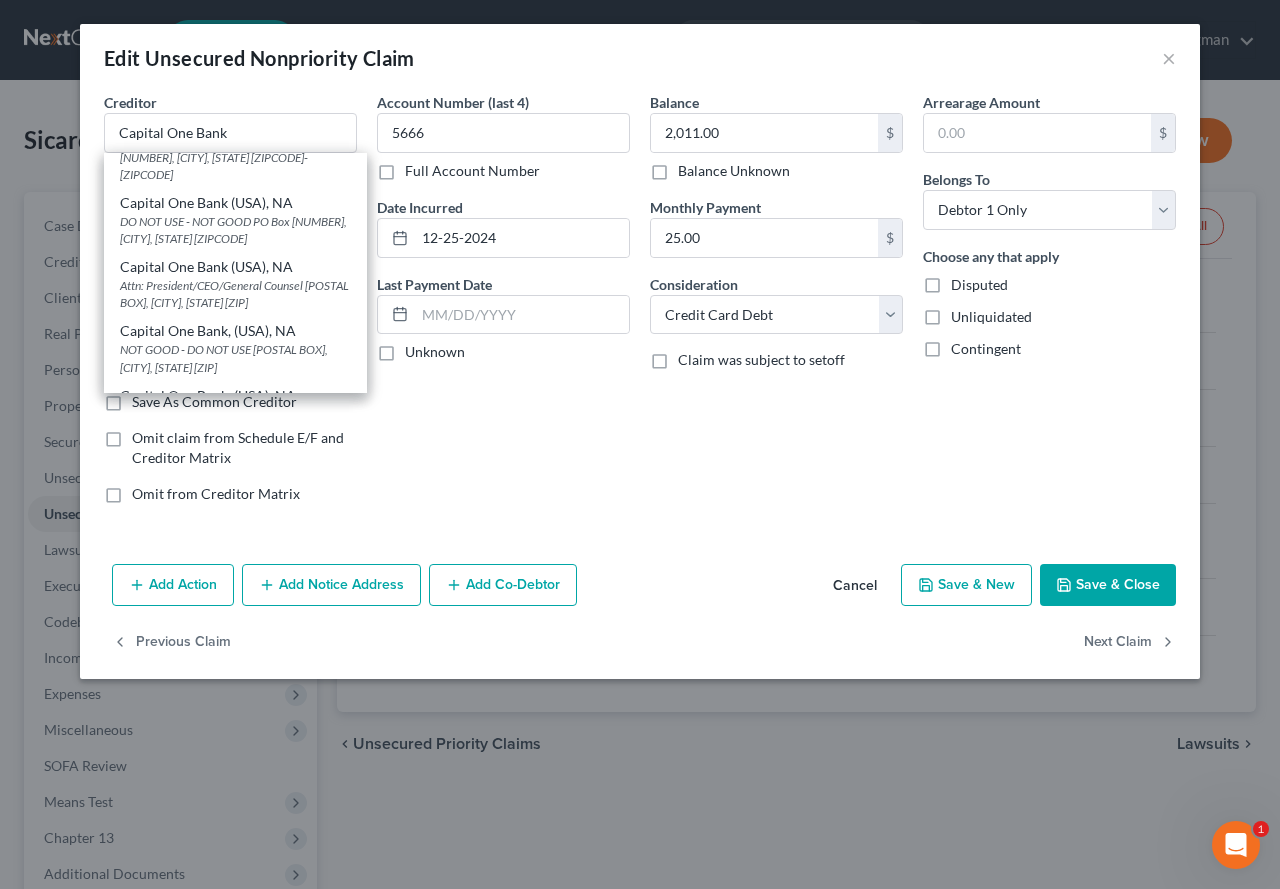 scroll, scrollTop: 210, scrollLeft: 0, axis: vertical 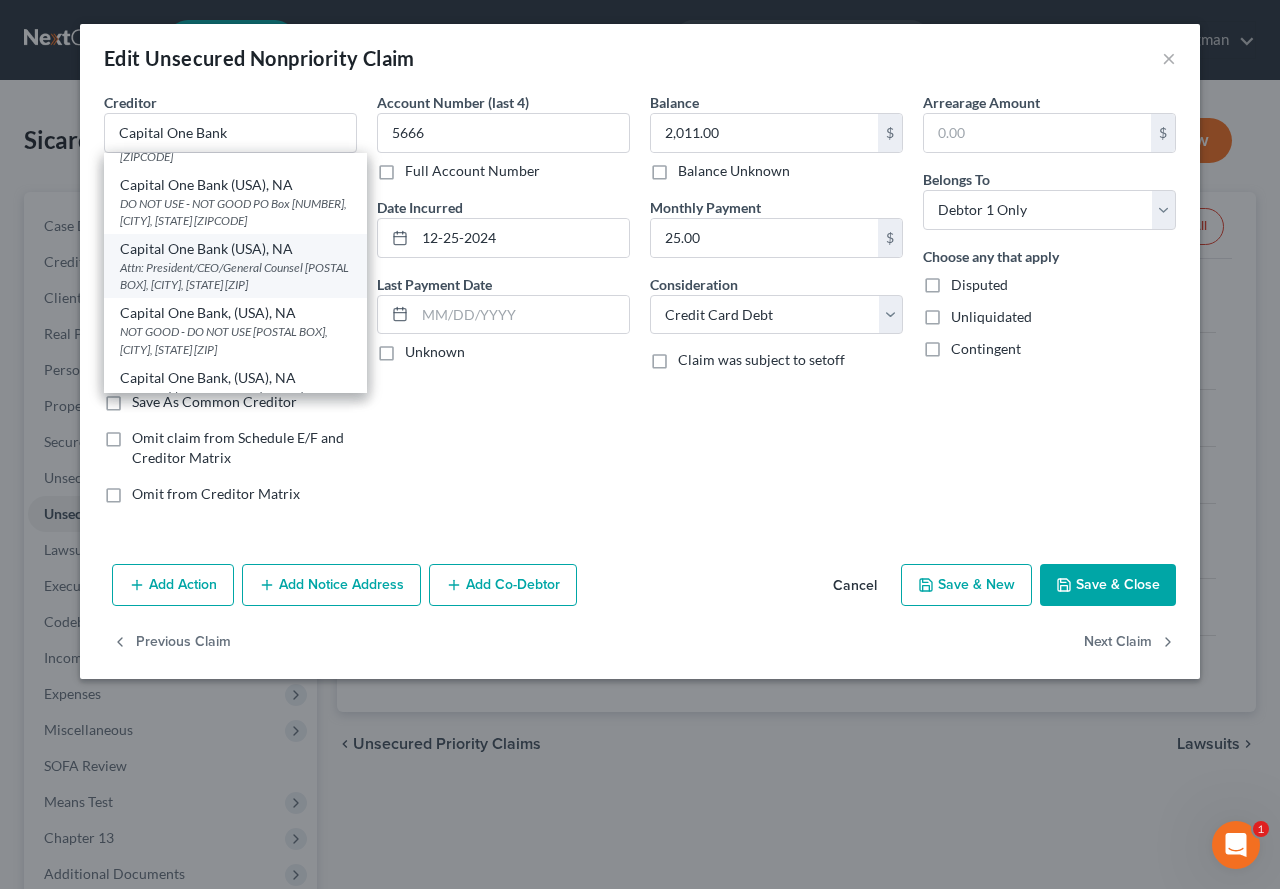 click on "Attn: President/CEO/General Counsel [POSTAL BOX], [CITY], [STATE] [ZIP]" at bounding box center (235, 276) 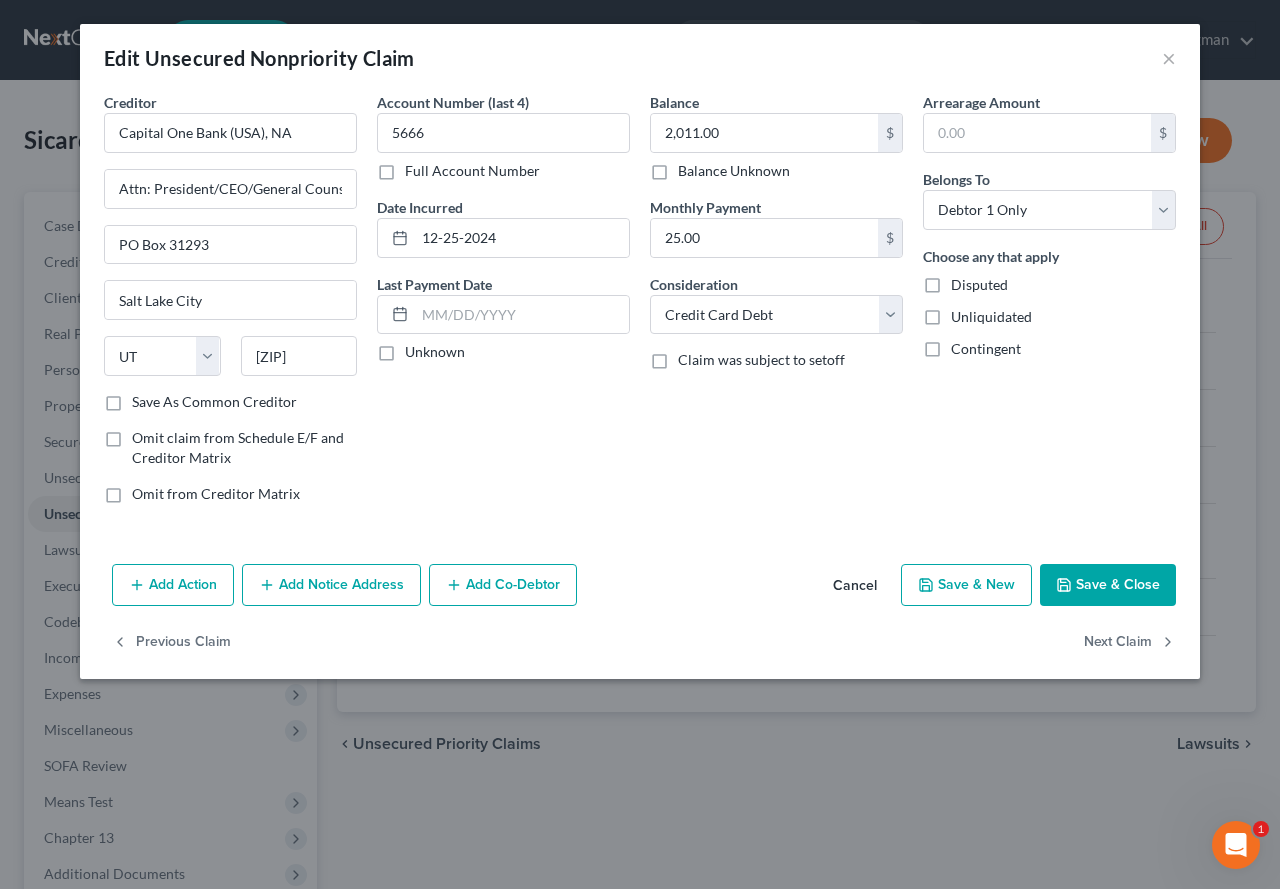 scroll, scrollTop: 0, scrollLeft: 0, axis: both 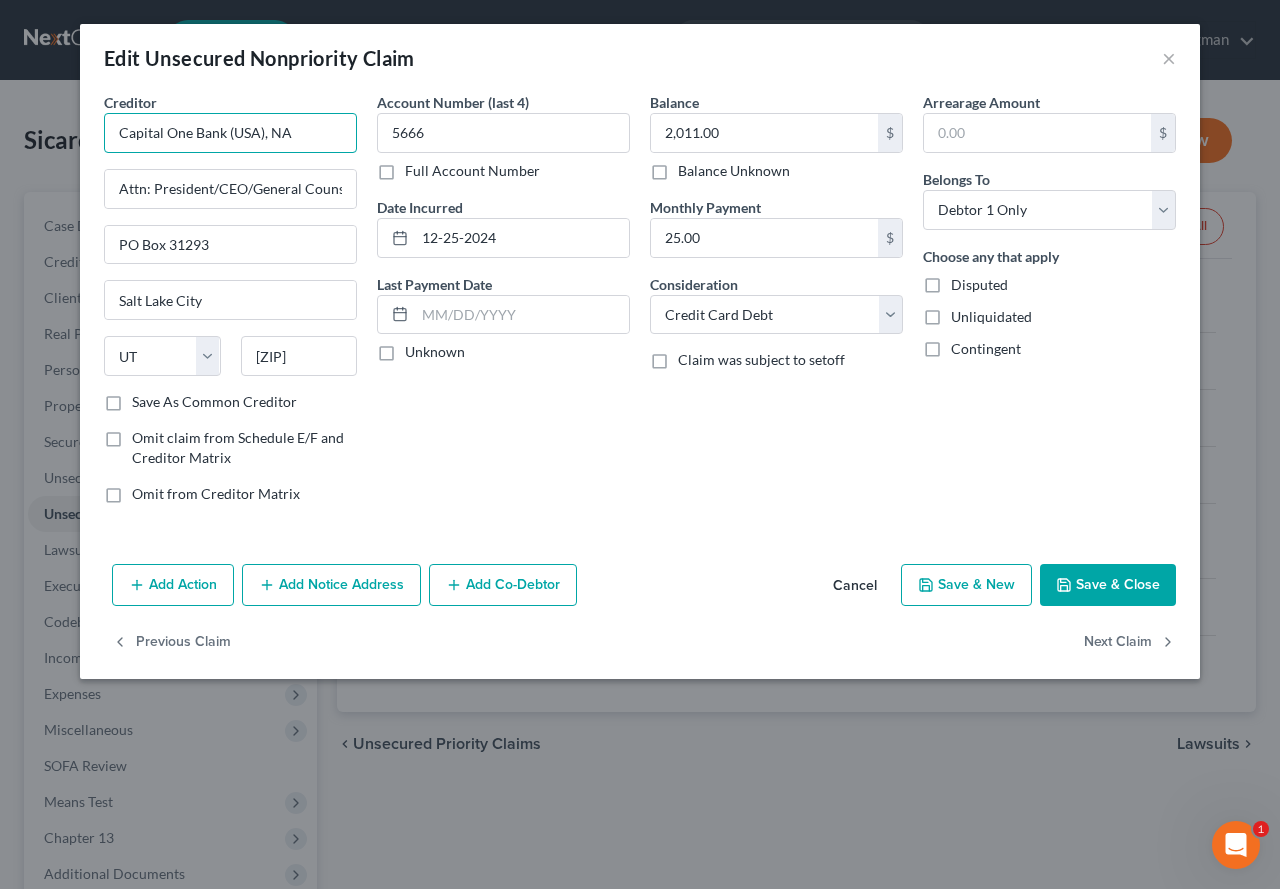 drag, startPoint x: 227, startPoint y: 133, endPoint x: 264, endPoint y: 130, distance: 37.12142 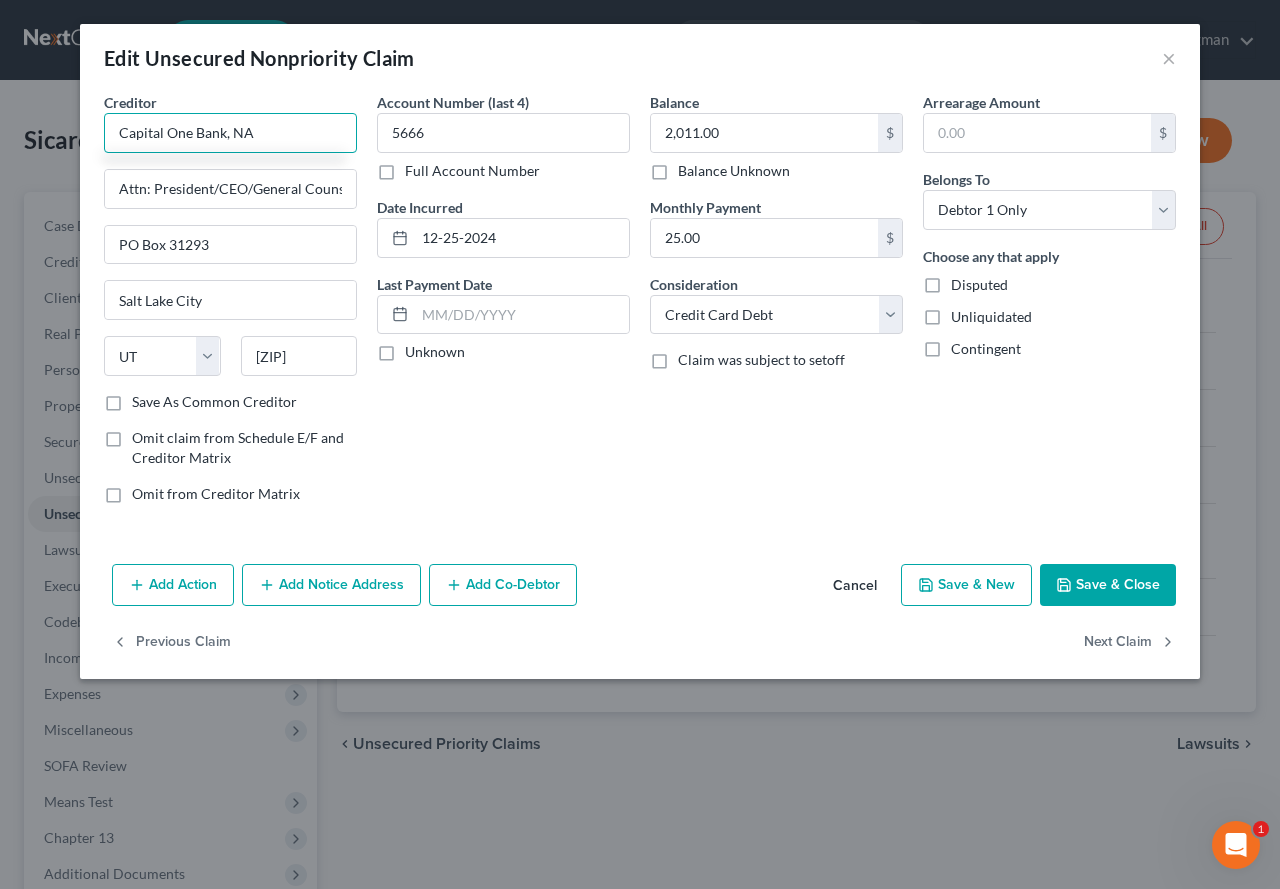 type on "Capital One Bank, NA" 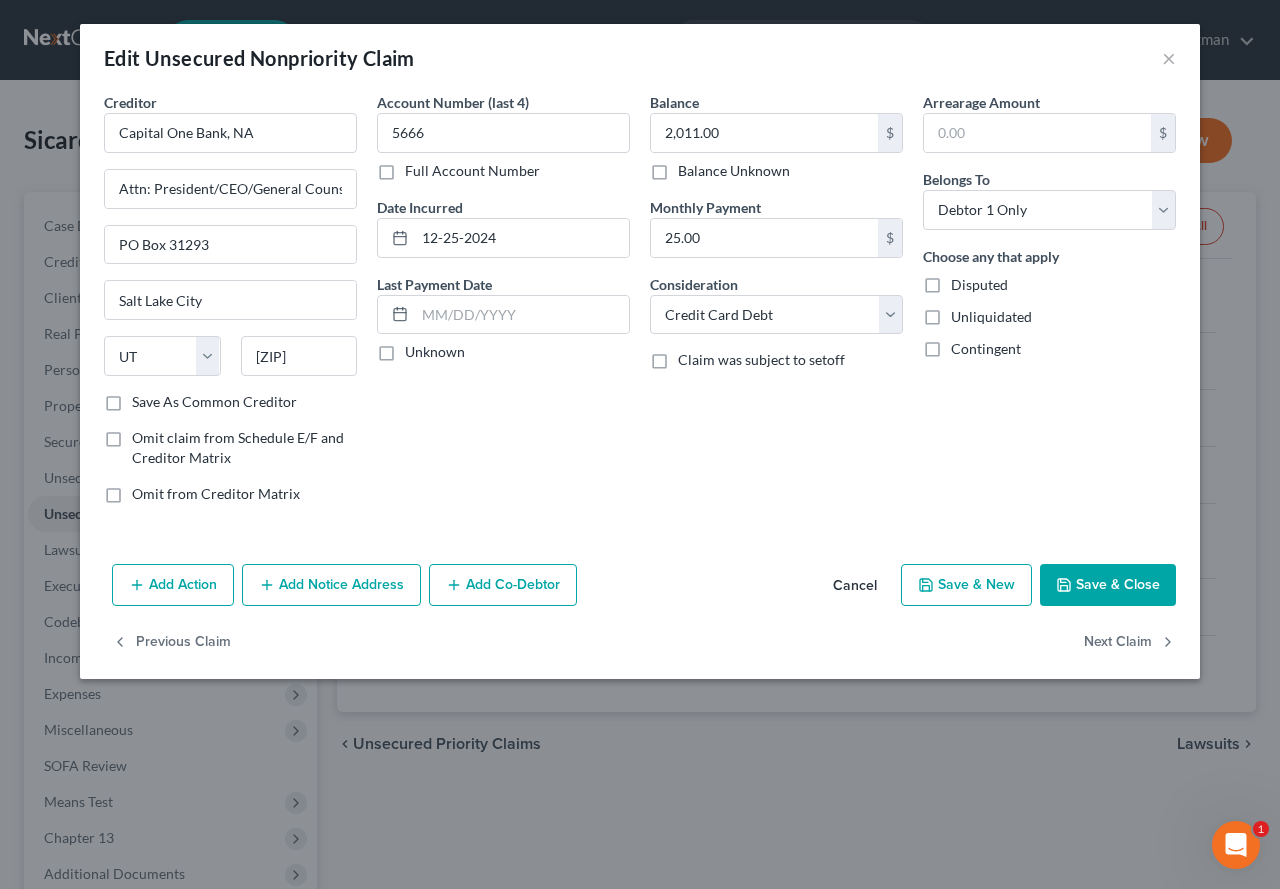 click on "Account Number (last 4)
5666
Full Account Number
Date Incurred         12-25-2024 Last Payment Date         Unknown" at bounding box center [503, 306] 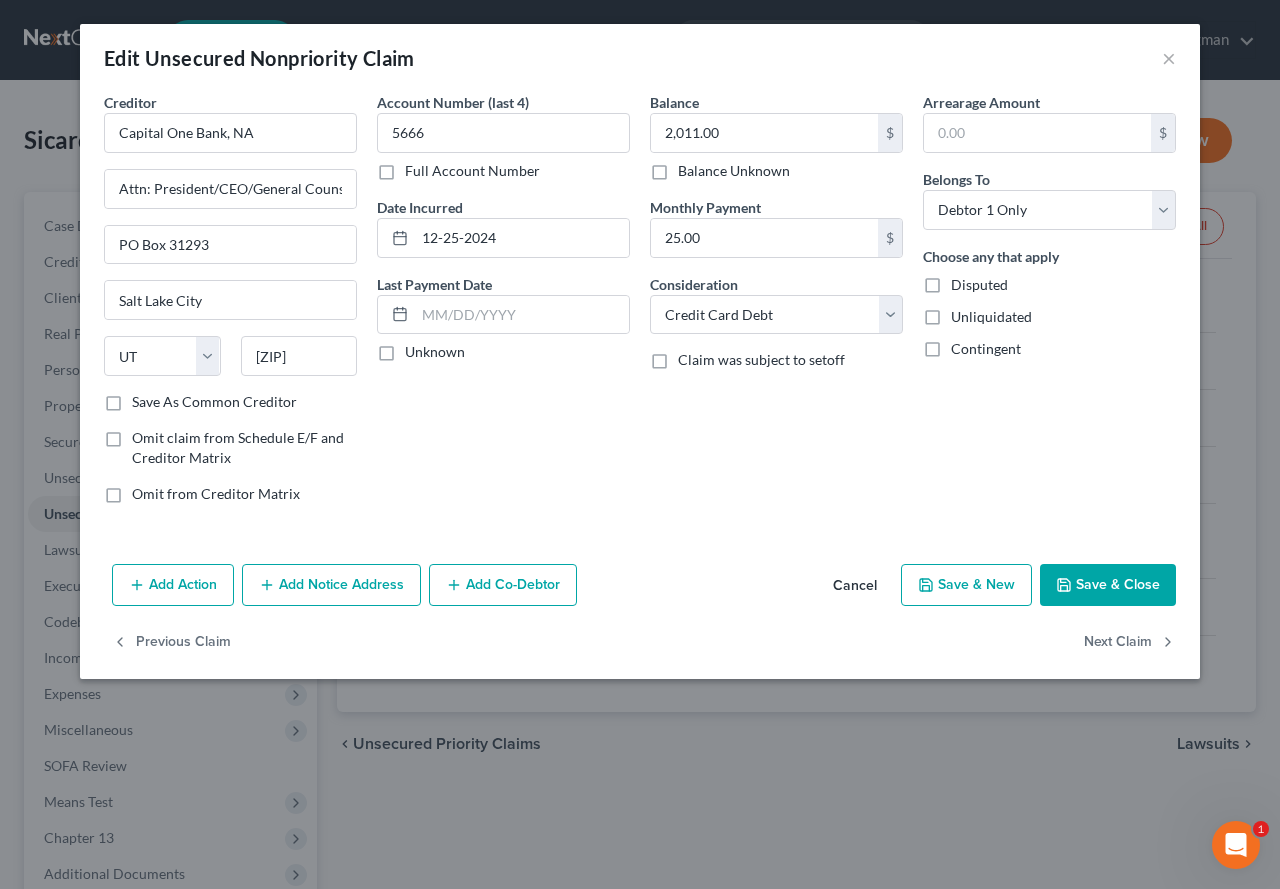click on "Save & Close" at bounding box center (1108, 585) 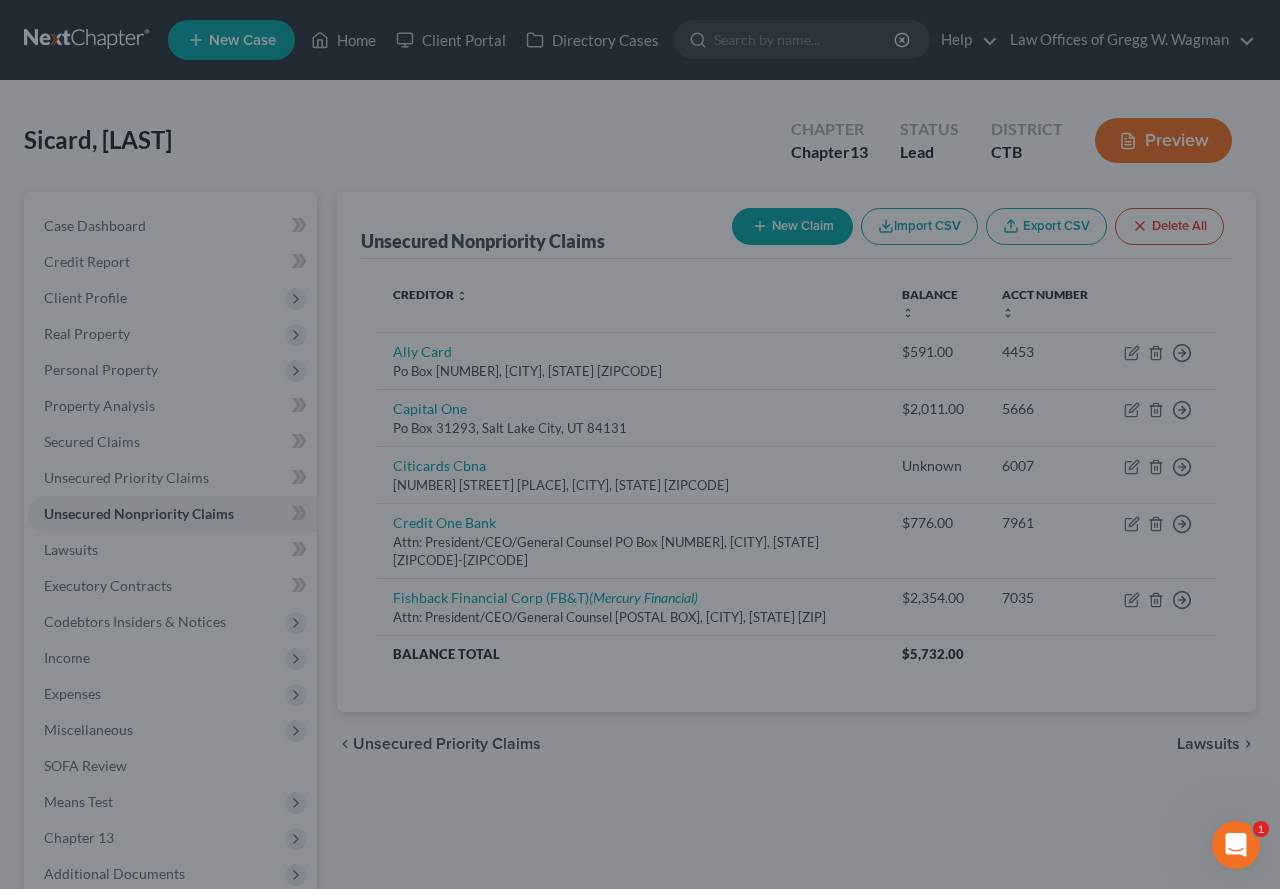 type on "0" 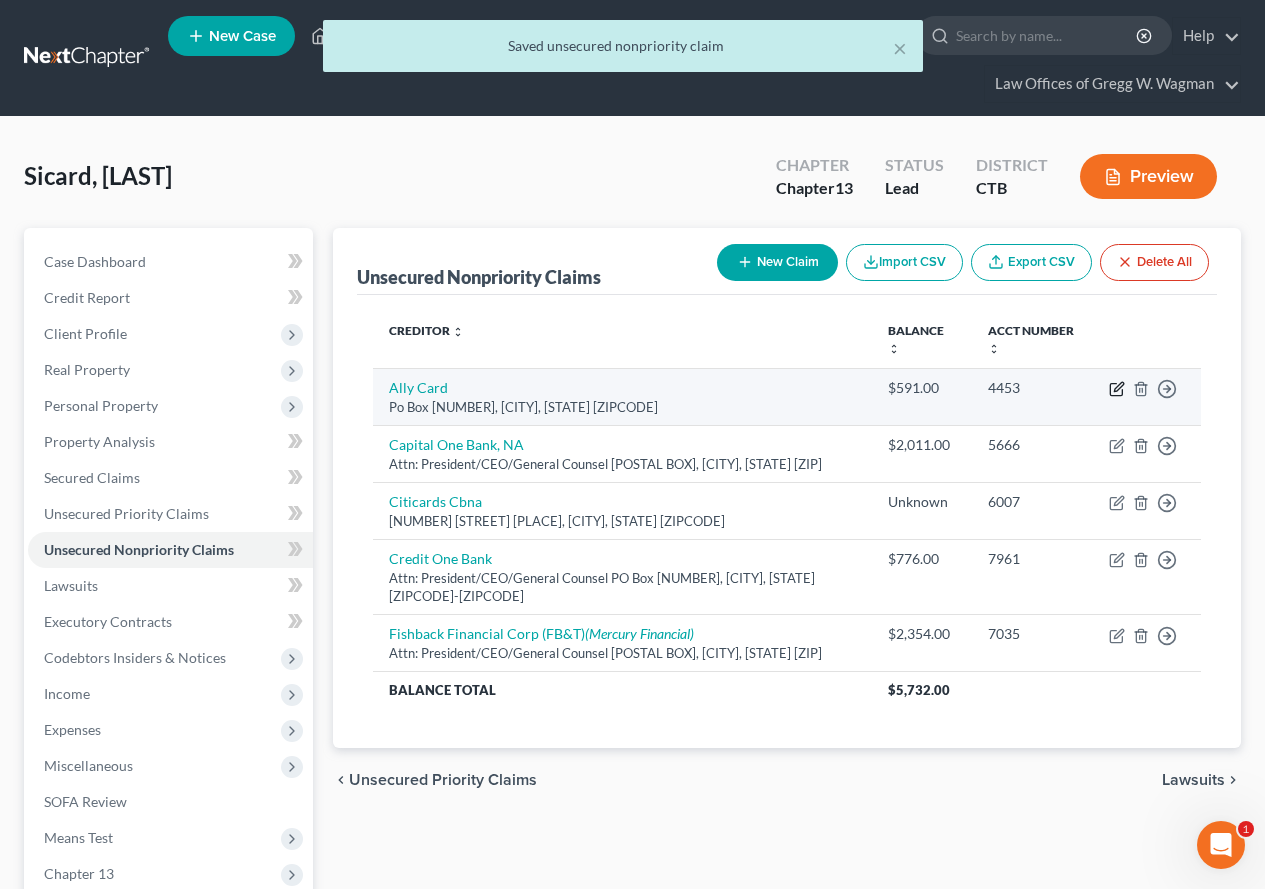 click 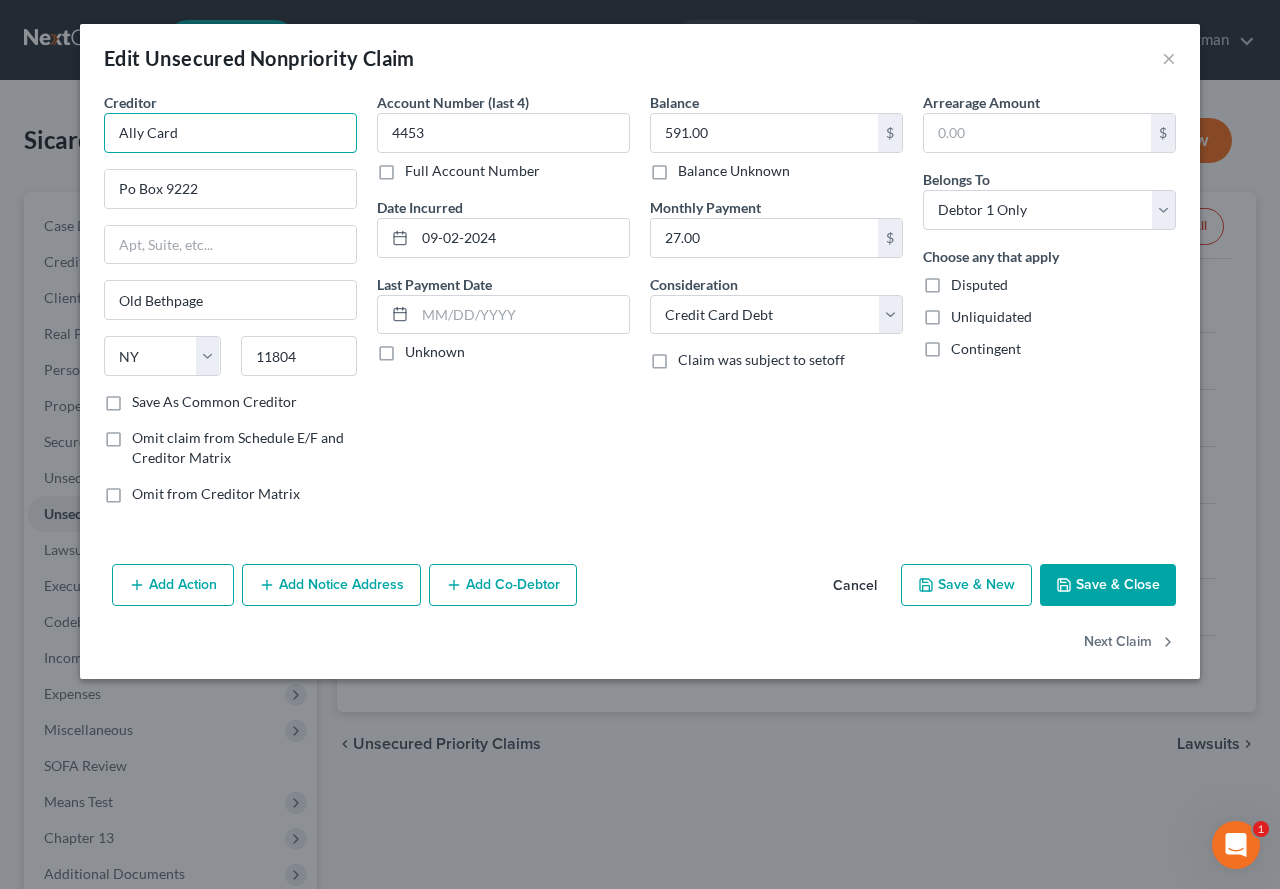 drag, startPoint x: 212, startPoint y: 133, endPoint x: 143, endPoint y: 139, distance: 69.260376 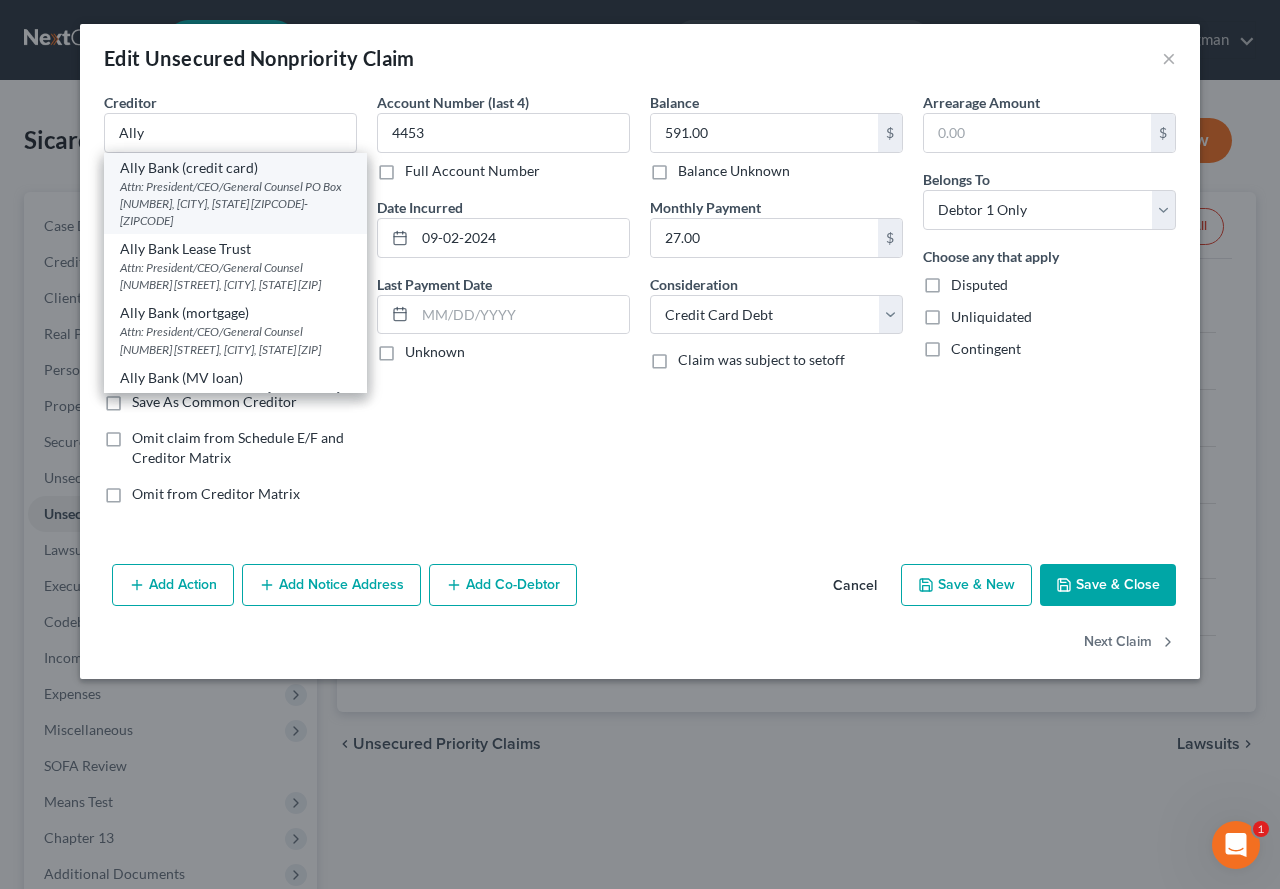 click on "Attn: President/CEO/General Counsel PO Box [NUMBER], [CITY], [STATE] [ZIPCODE]-[ZIPCODE]" at bounding box center (235, 203) 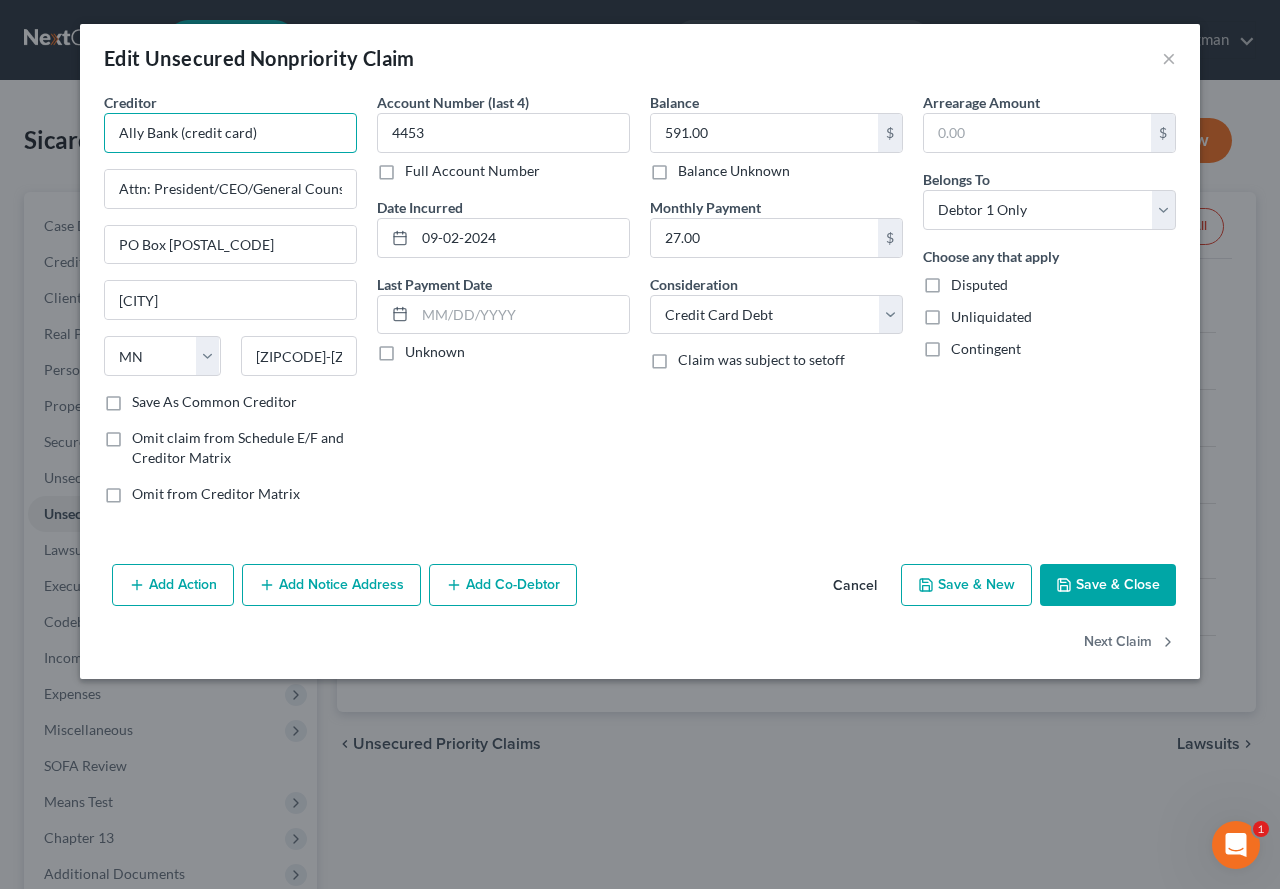 drag, startPoint x: 180, startPoint y: 133, endPoint x: 287, endPoint y: 142, distance: 107.37784 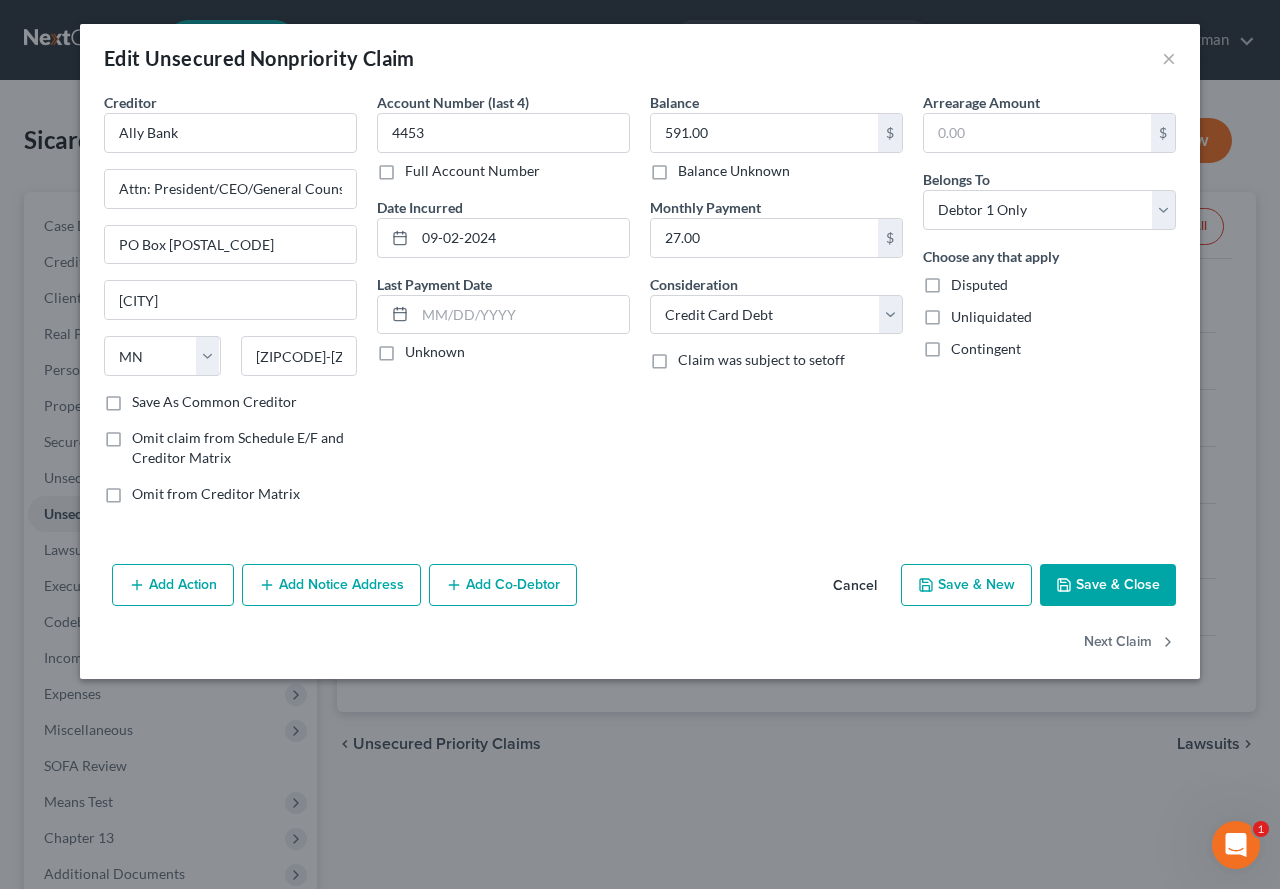 type on "Ally Bank" 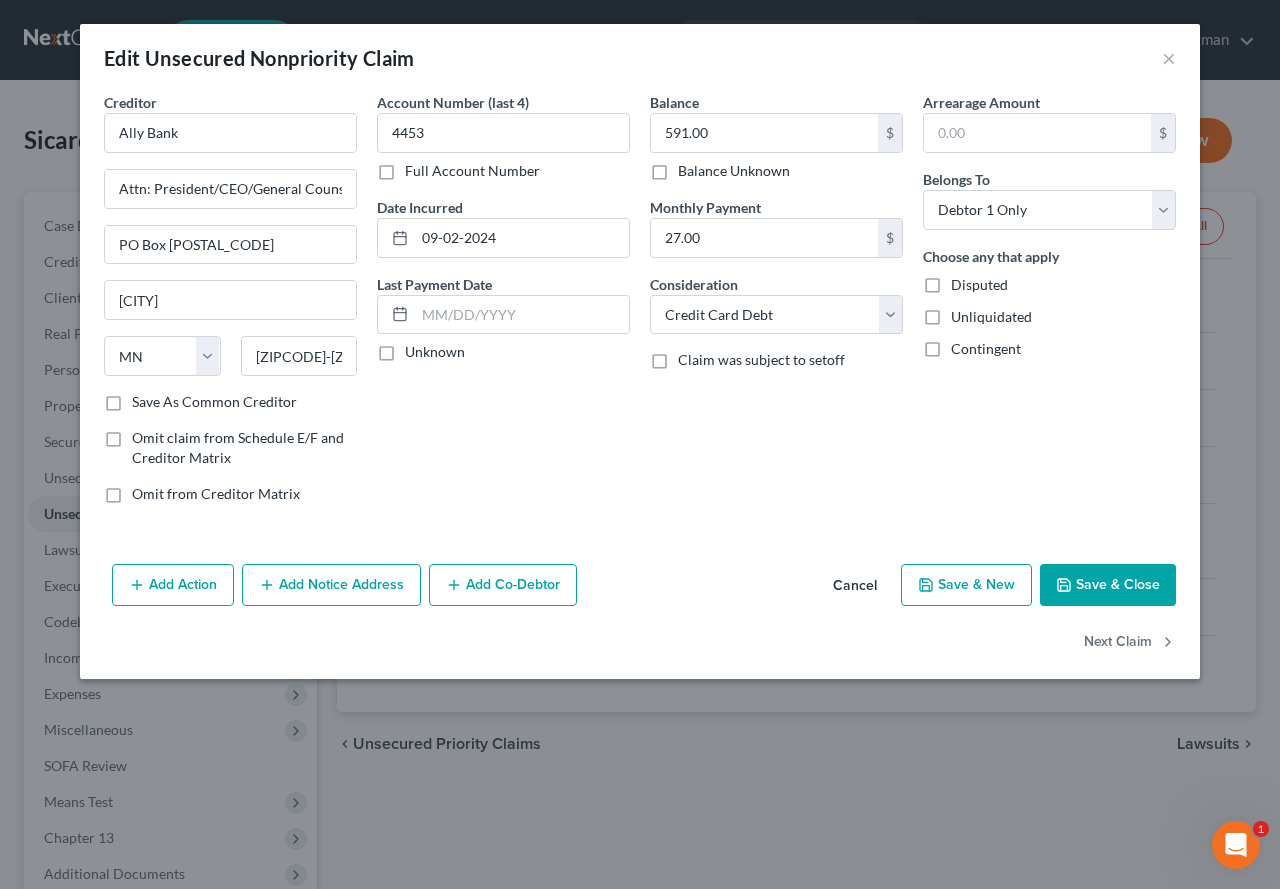 click on "Save & Close" at bounding box center (1108, 585) 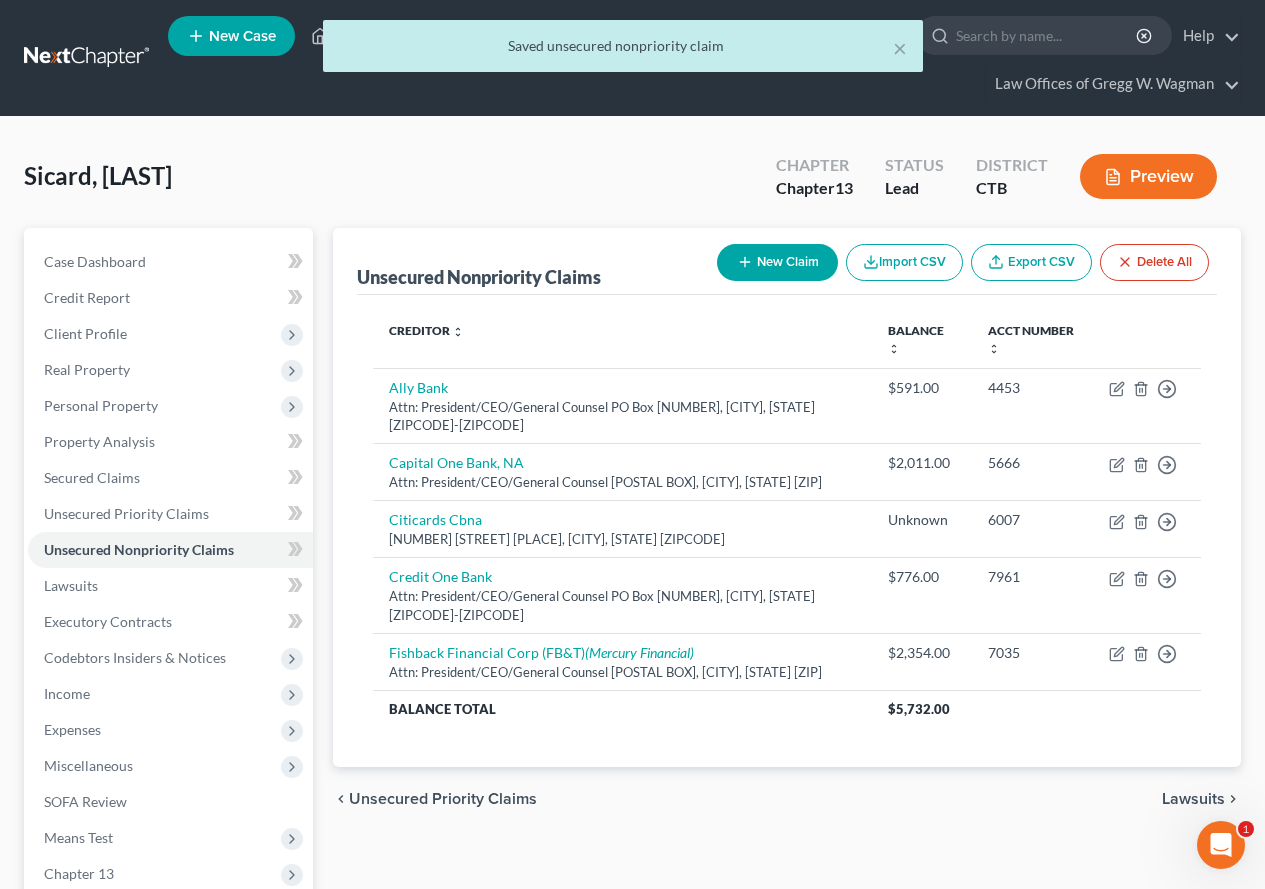 click on "chevron_left
Unsecured Priority Claims
Lawsuits
chevron_right" at bounding box center [787, 799] 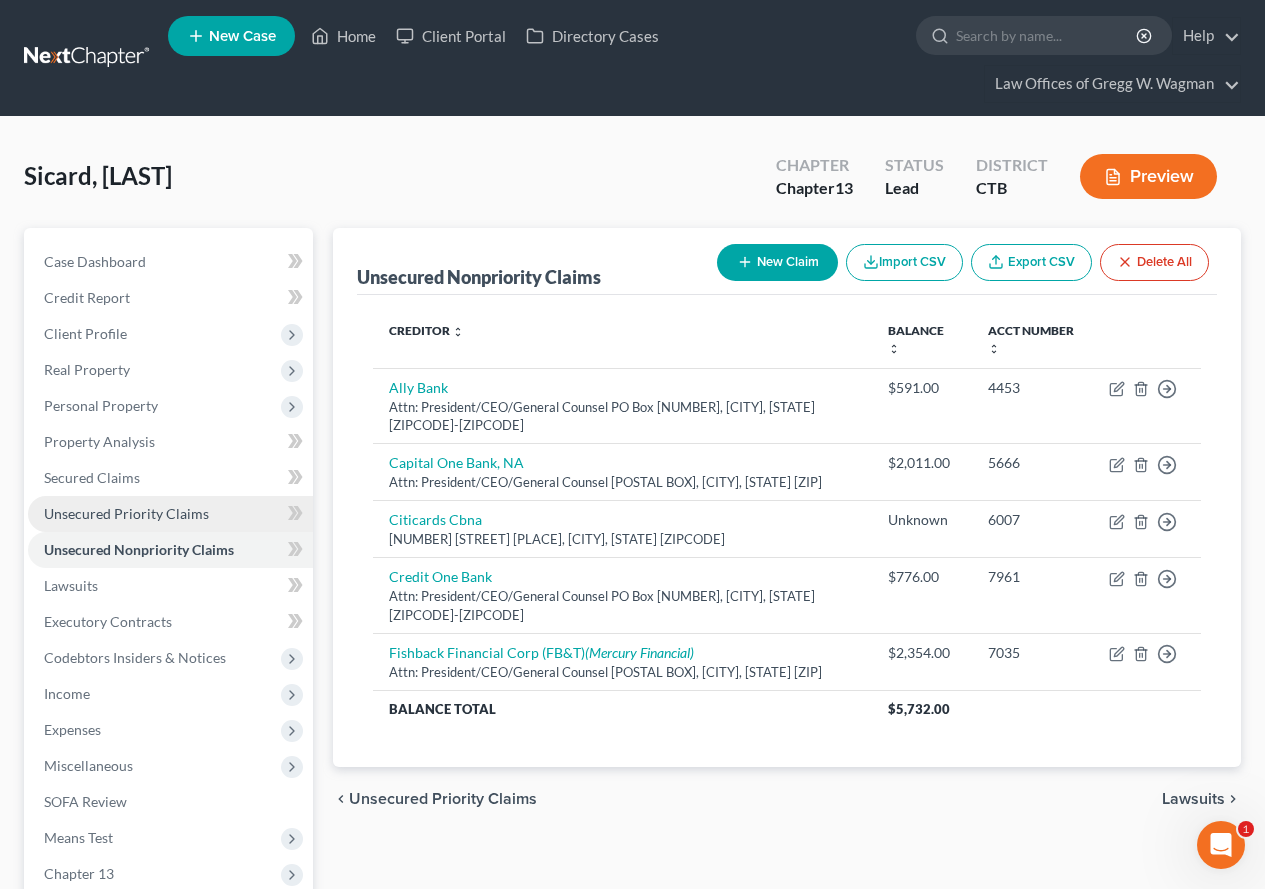 click on "Unsecured Priority Claims" at bounding box center (126, 513) 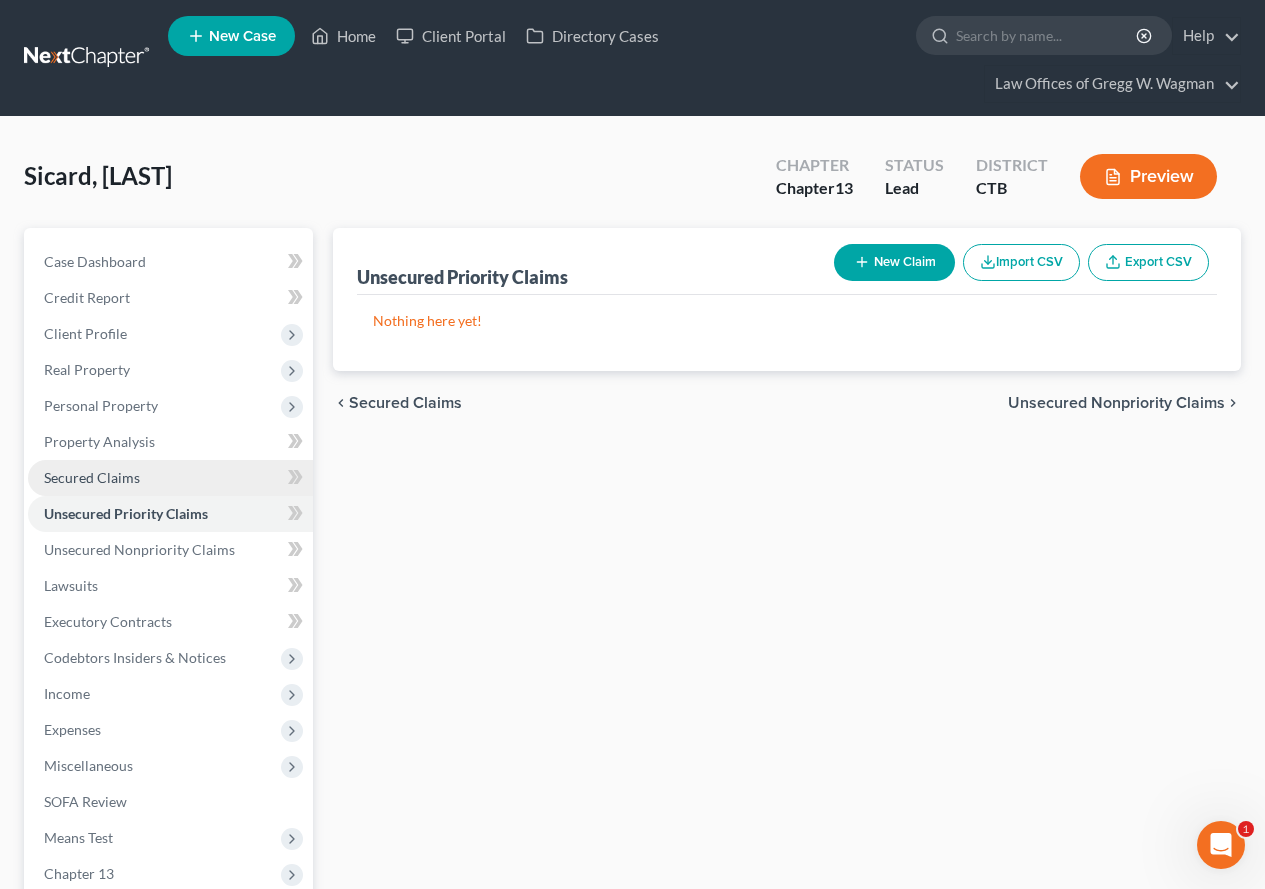 click on "Secured Claims" at bounding box center (92, 477) 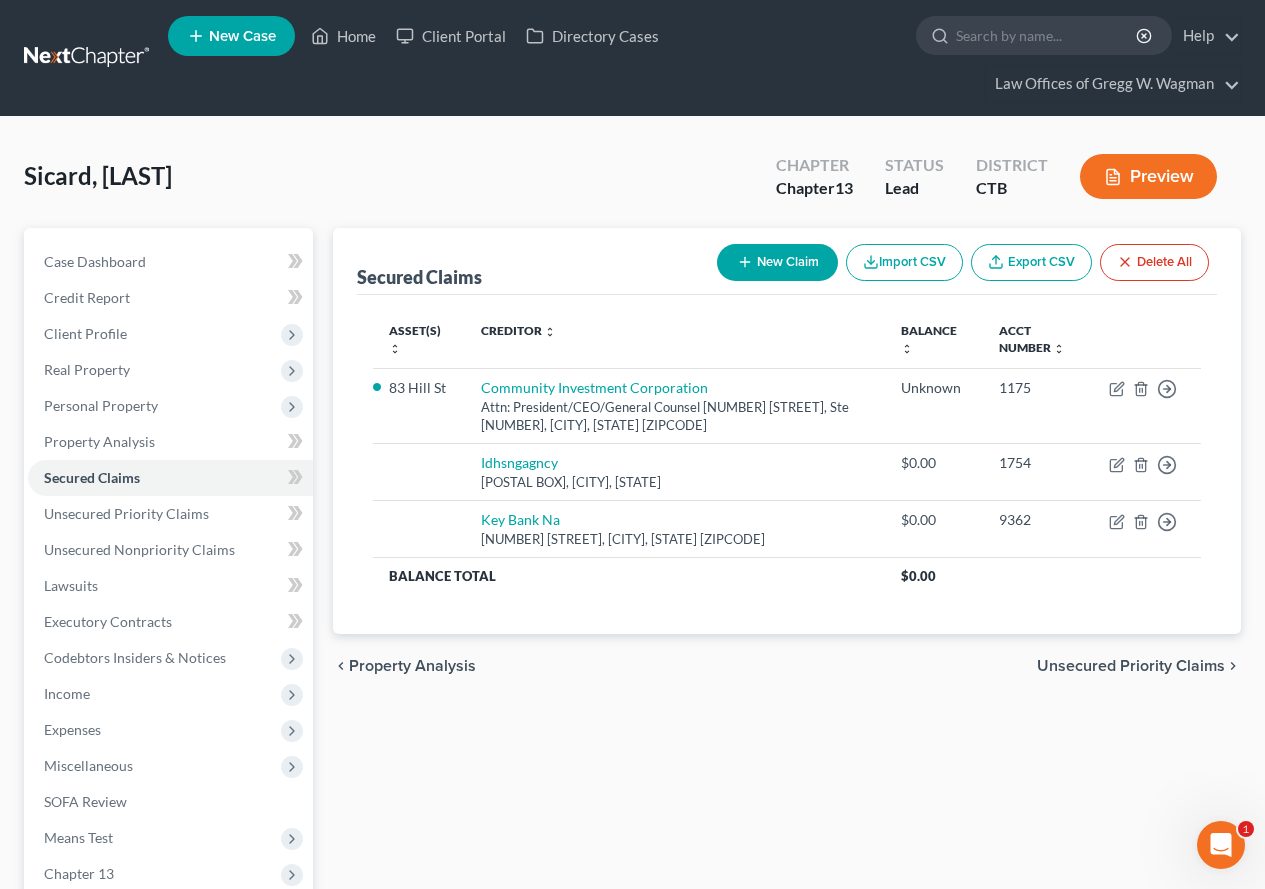 click on "New Claim" at bounding box center [777, 262] 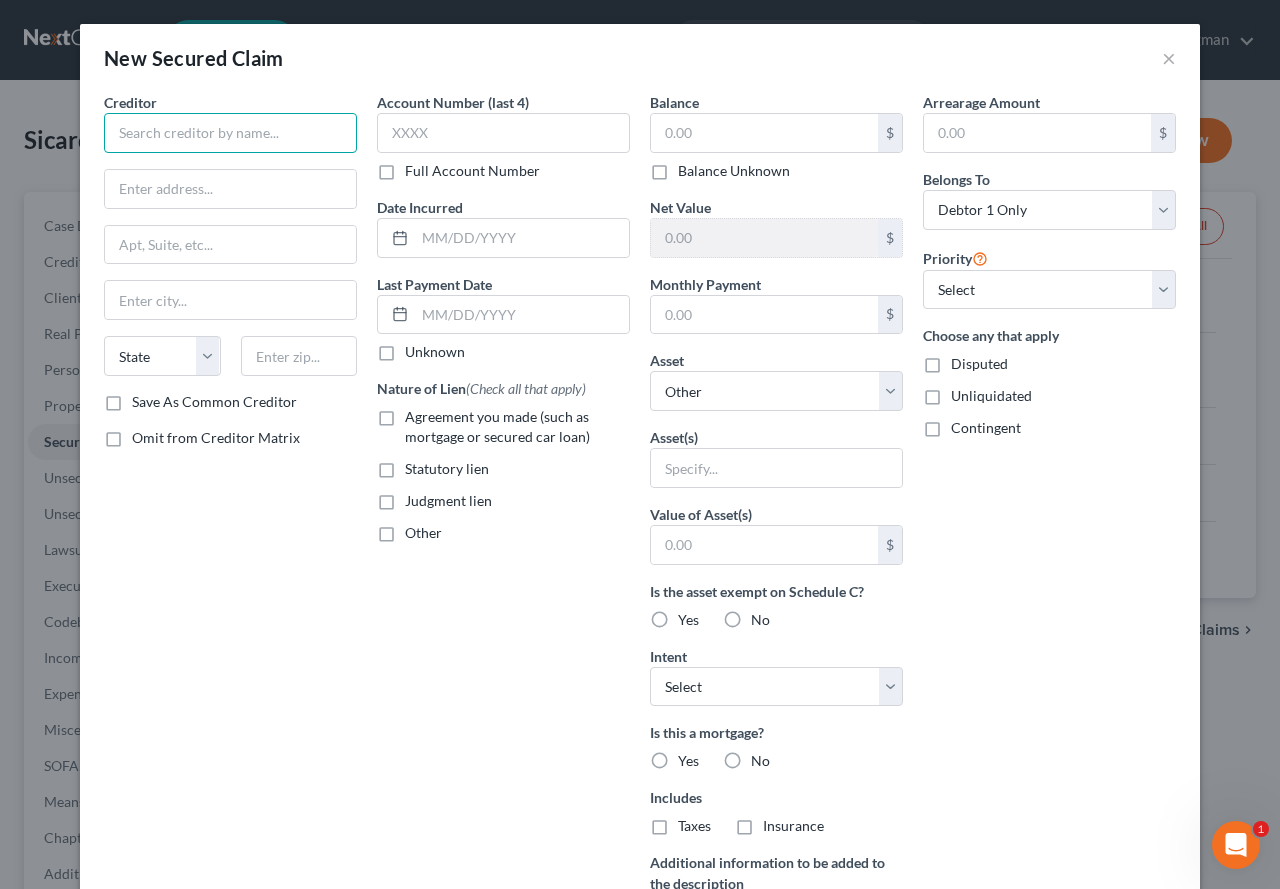 click at bounding box center (230, 133) 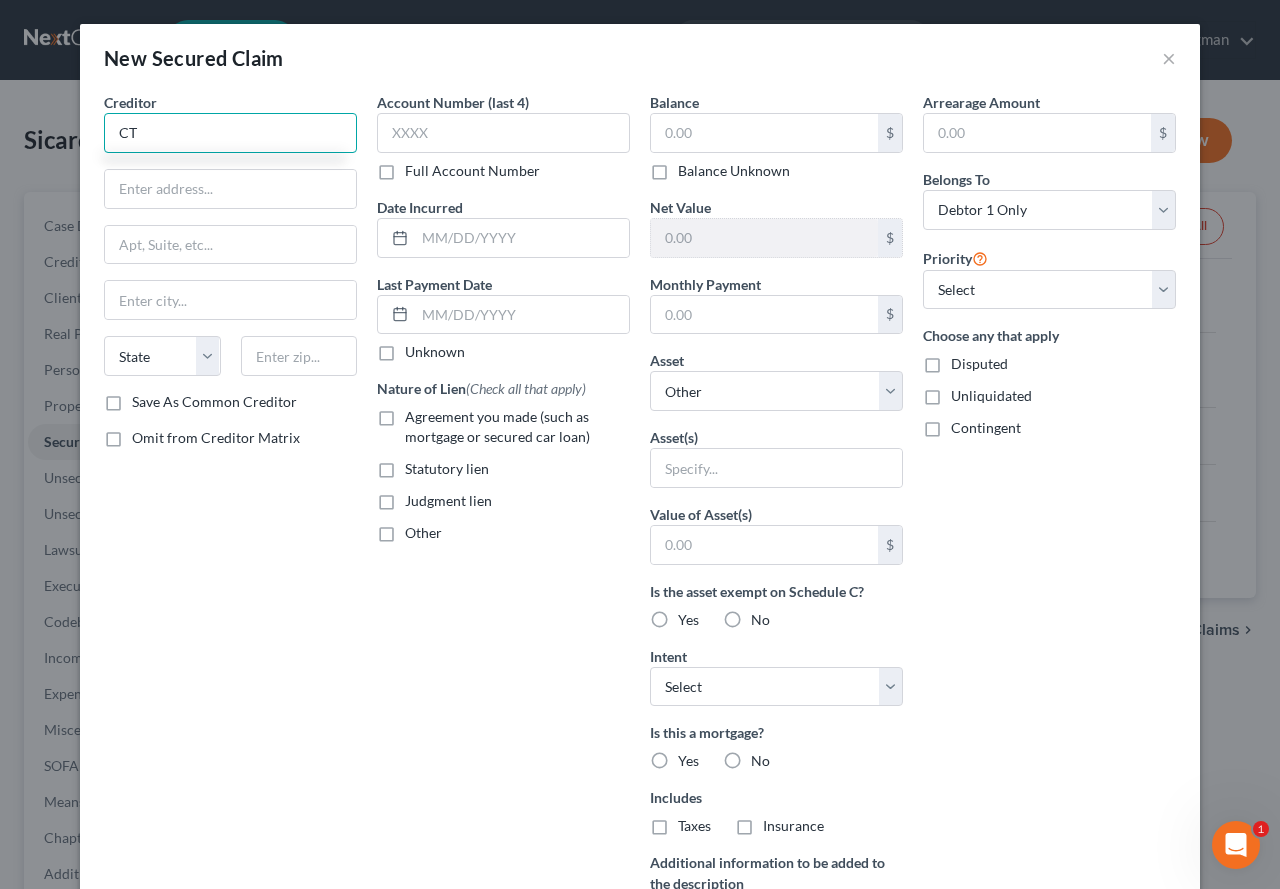 type on "C" 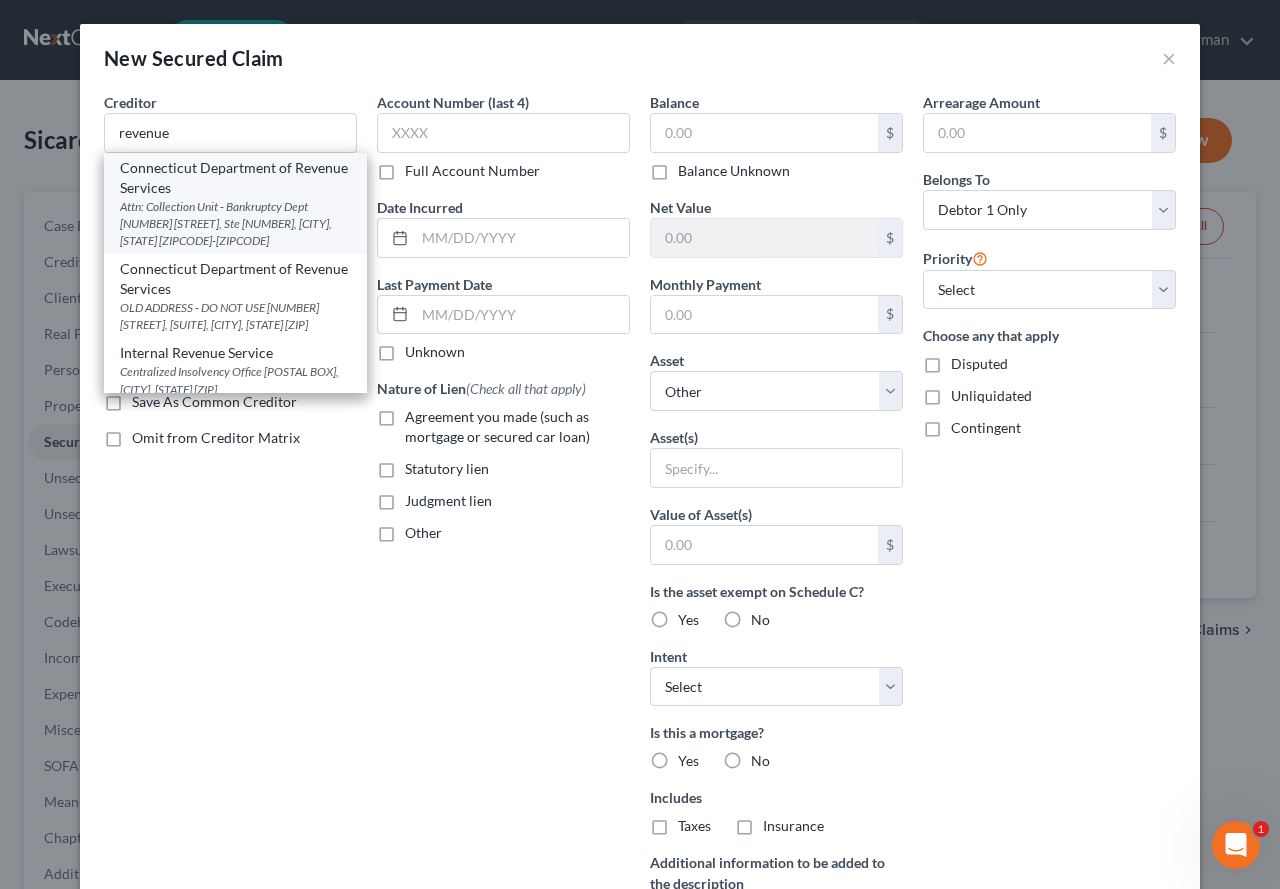 click on "Attn: Collection Unit - Bankruptcy Dept [NUMBER] [STREET], Ste [NUMBER], [CITY], [STATE] [ZIPCODE]-[ZIPCODE]" at bounding box center [235, 223] 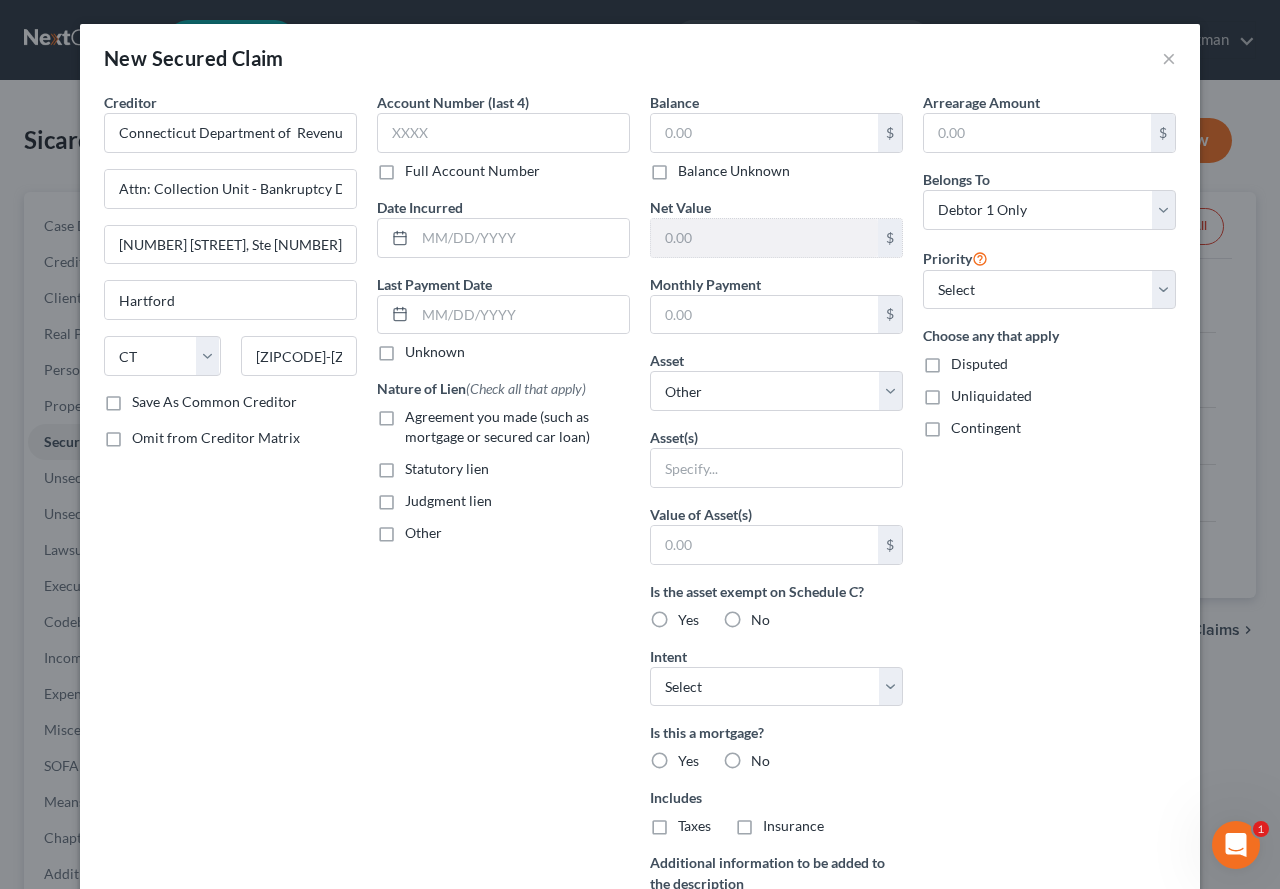 click on "Judgment lien" at bounding box center [448, 501] 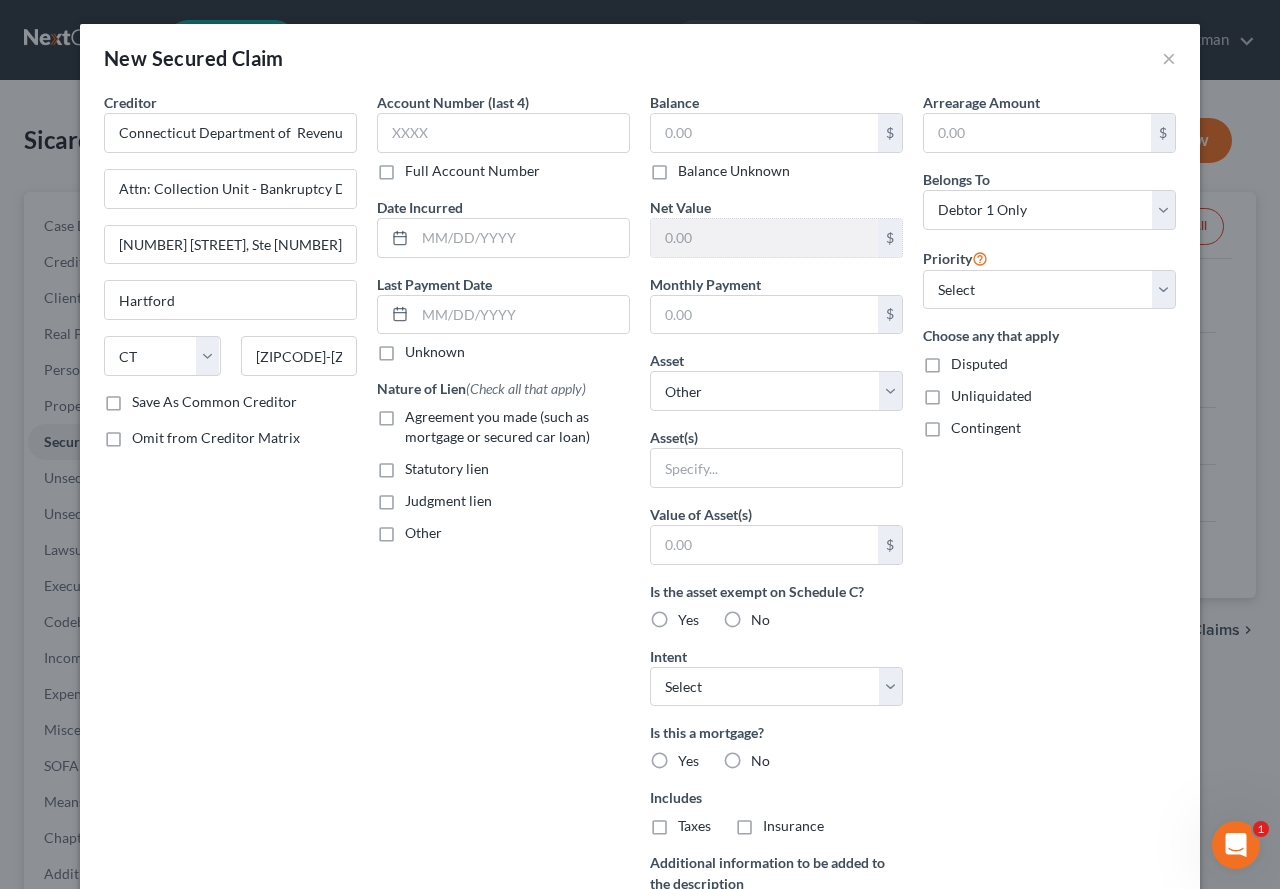 click on "Judgment lien" at bounding box center [419, 497] 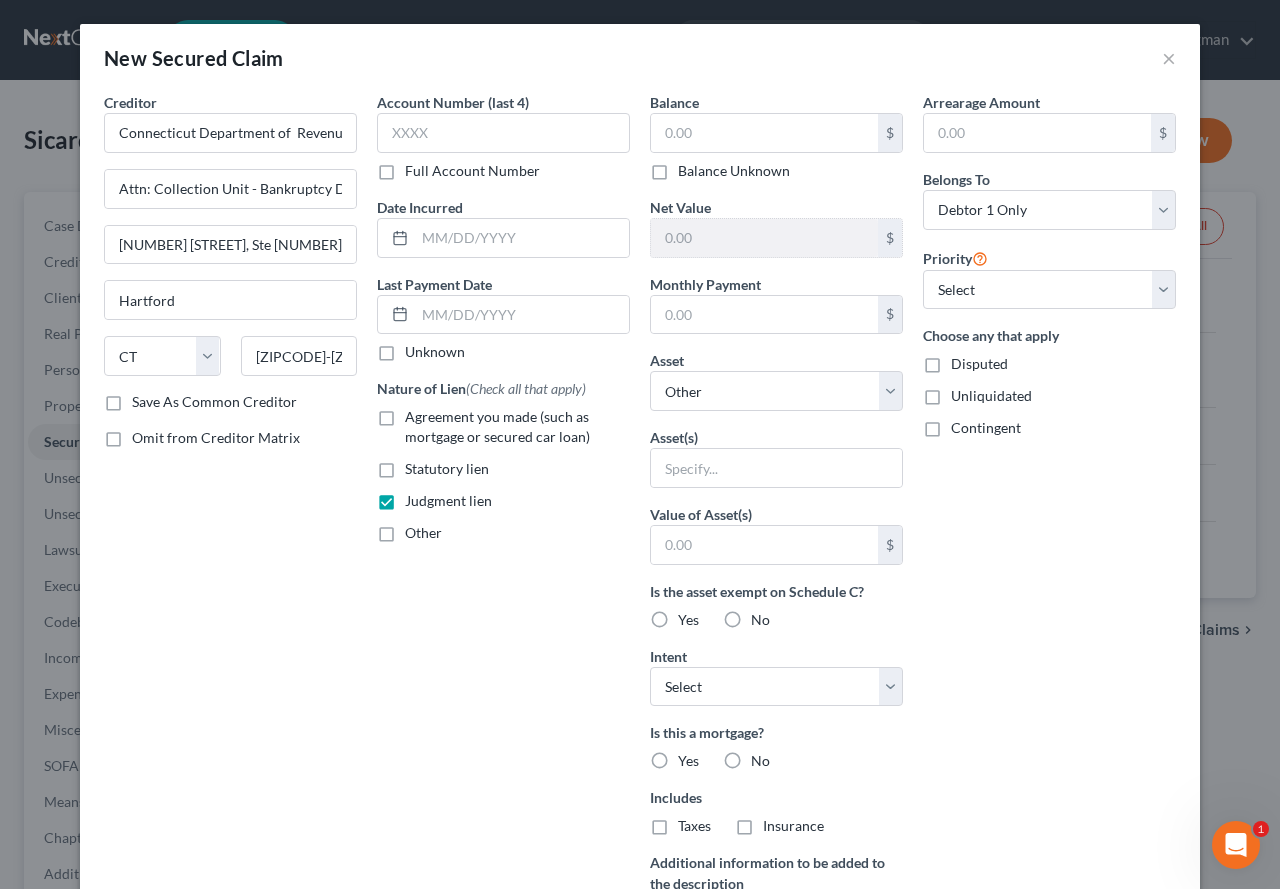 click on "Judgment lien" at bounding box center (448, 501) 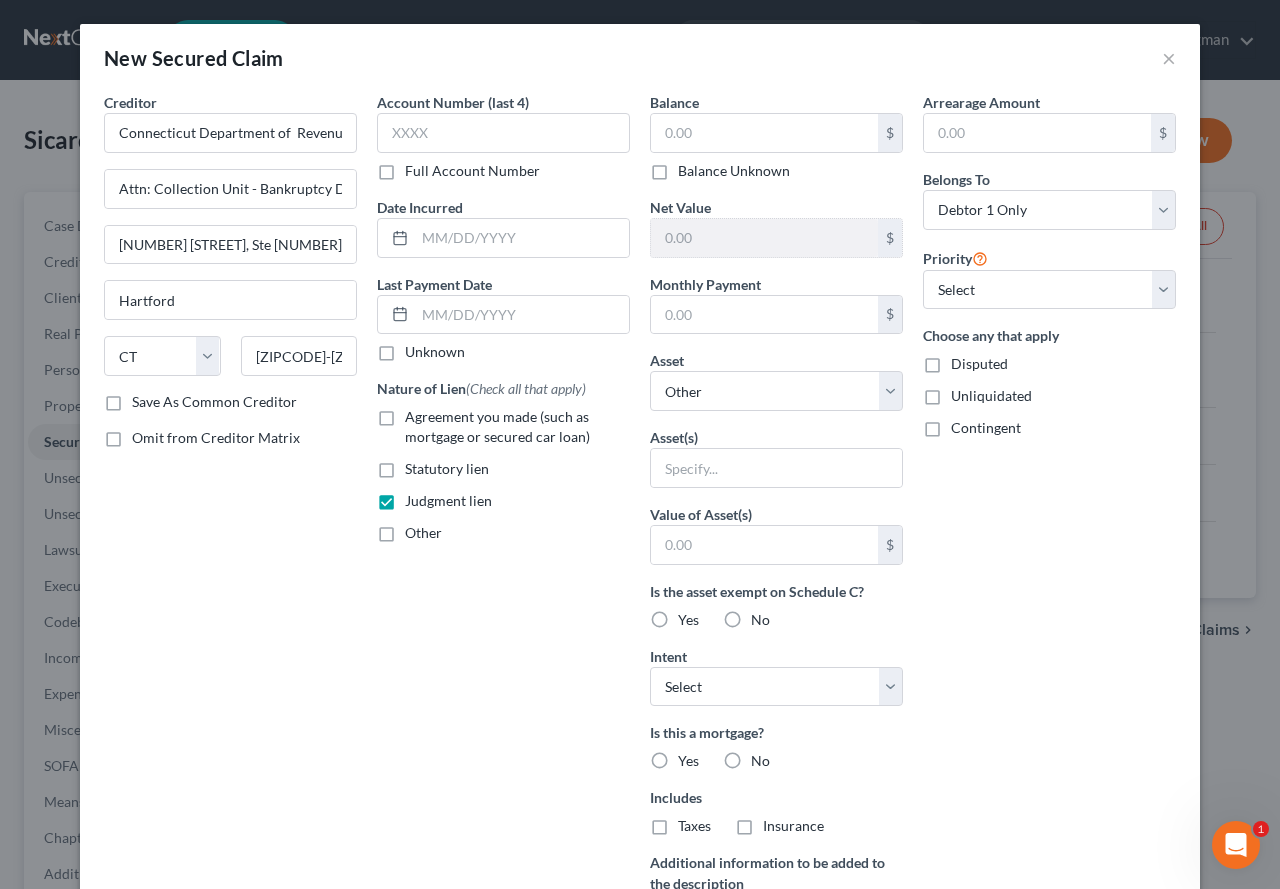 click on "Judgment lien" at bounding box center [419, 497] 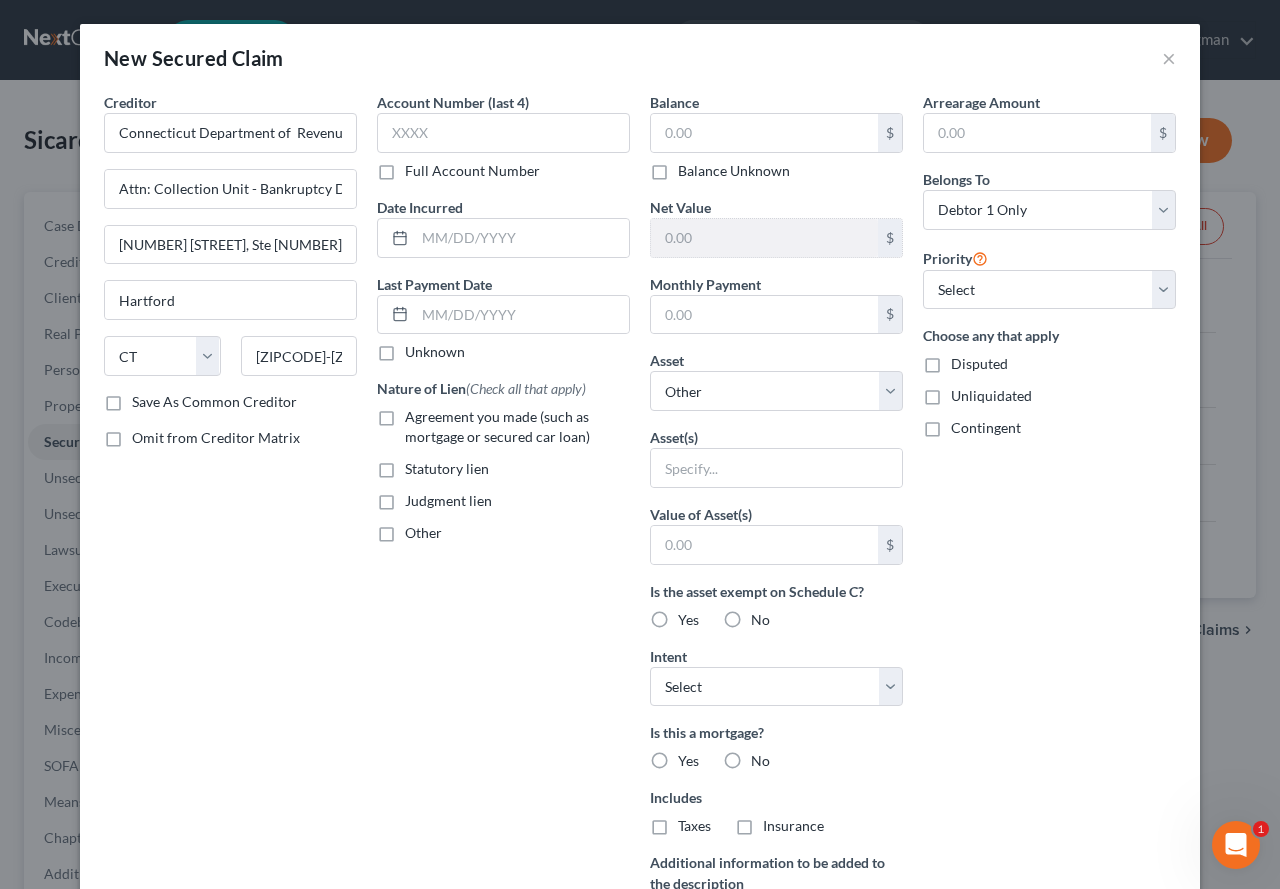 click on "Statutory lien" at bounding box center (447, 469) 